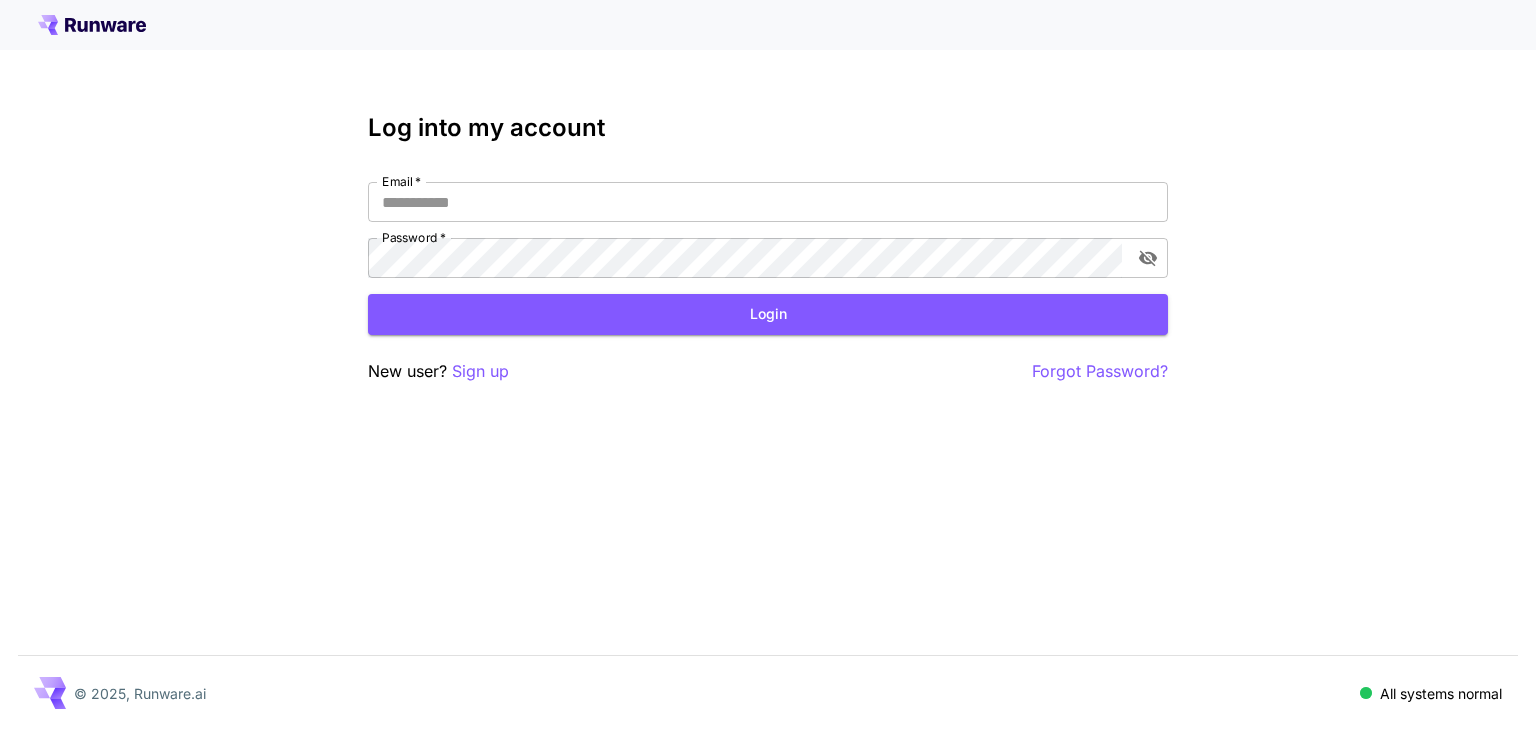 scroll, scrollTop: 0, scrollLeft: 0, axis: both 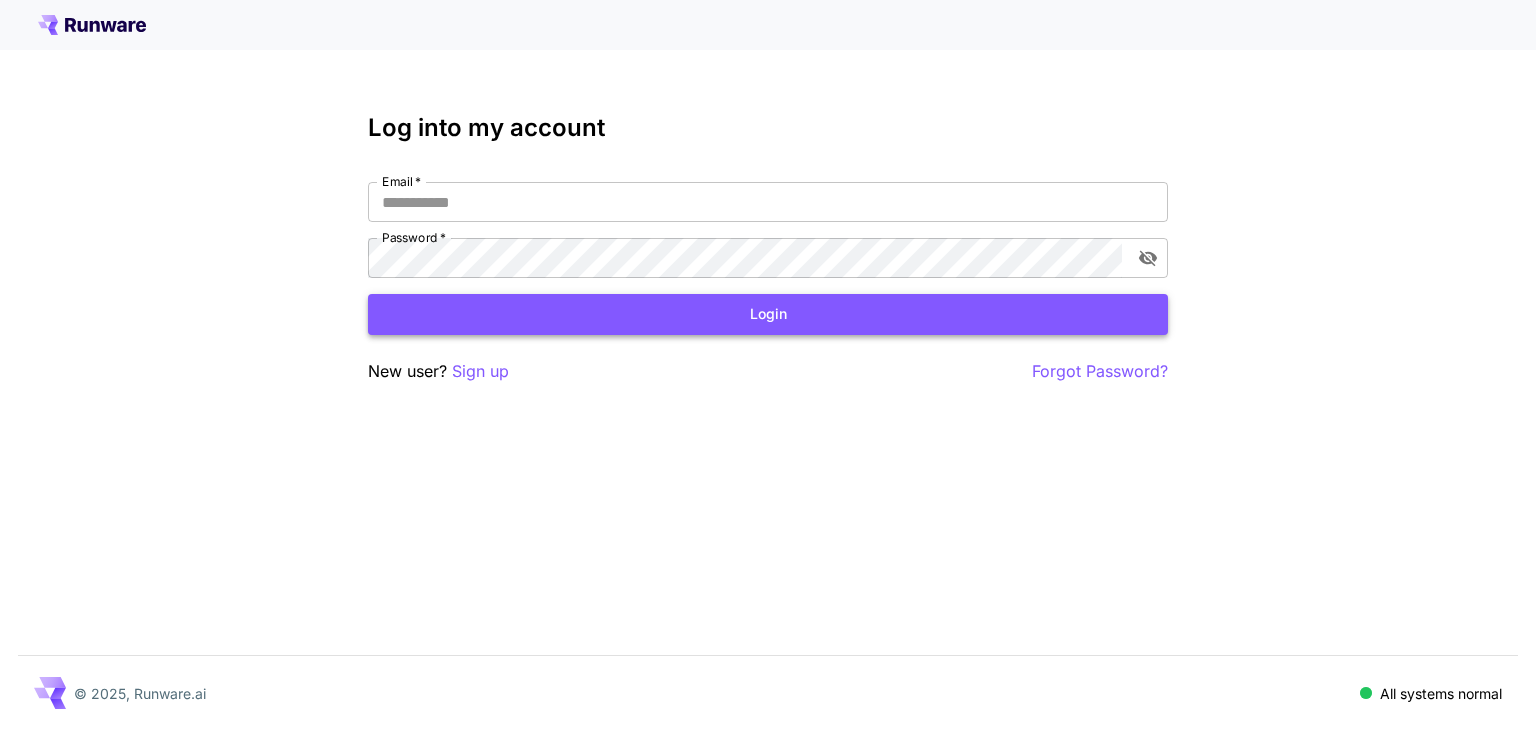type on "**********" 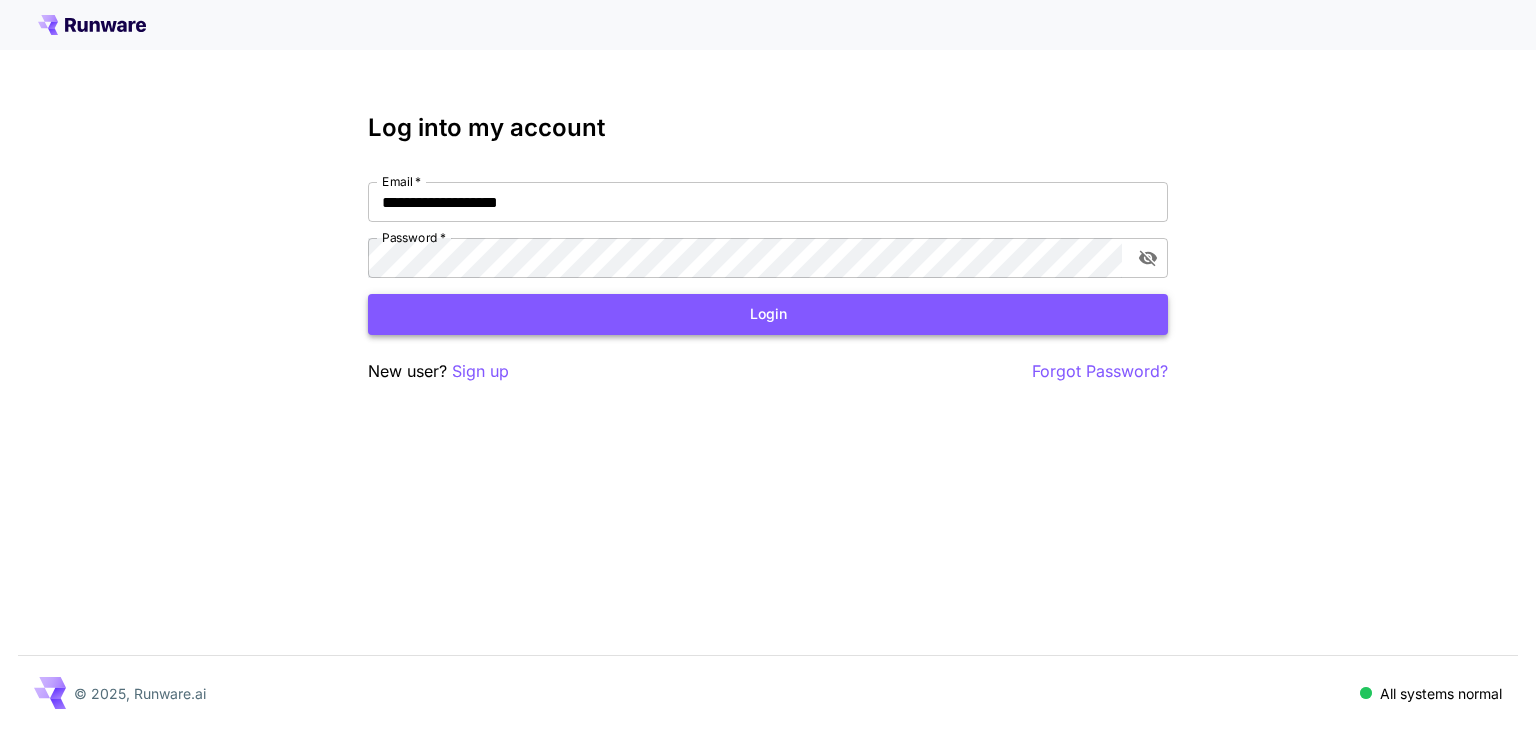 click on "Login" at bounding box center (768, 314) 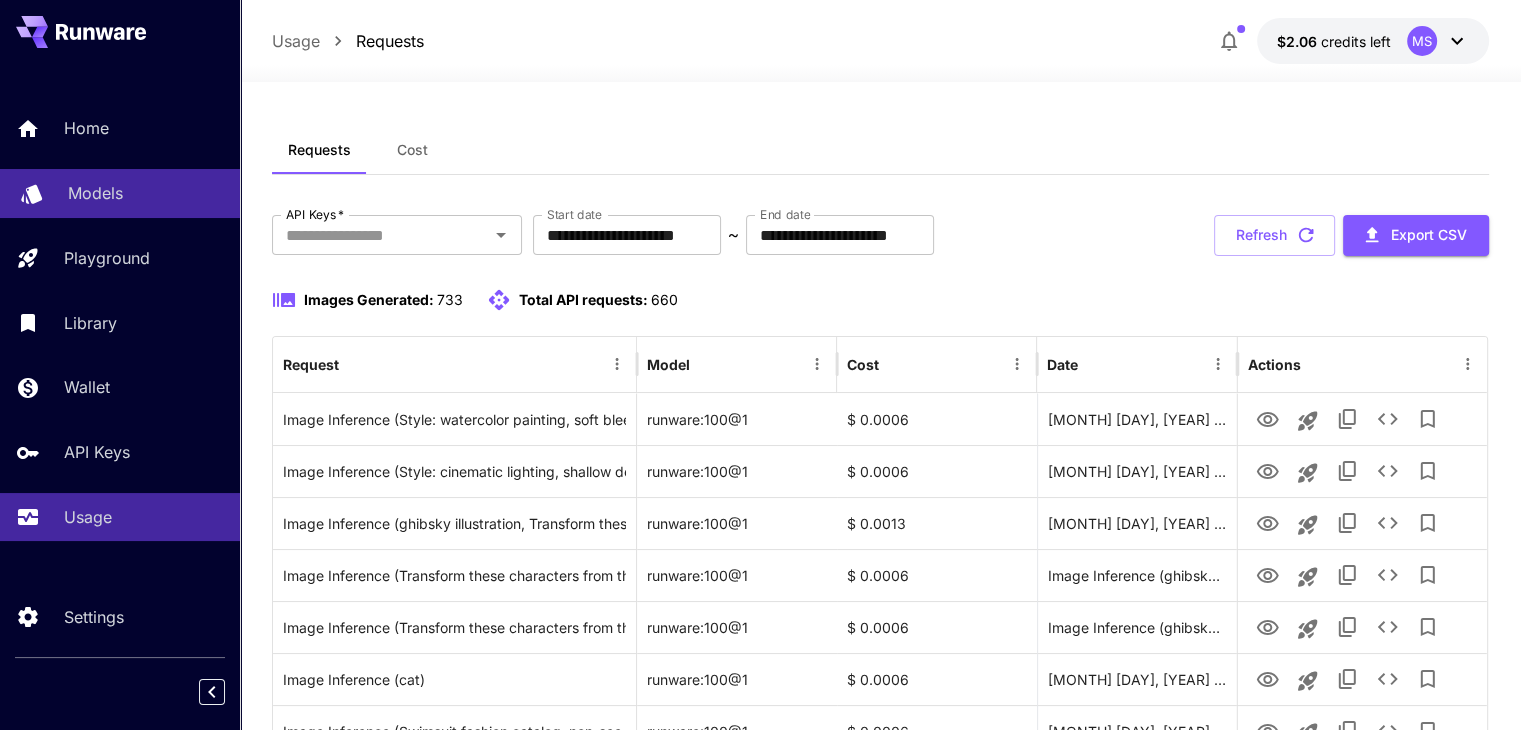 click on "Models" at bounding box center (95, 193) 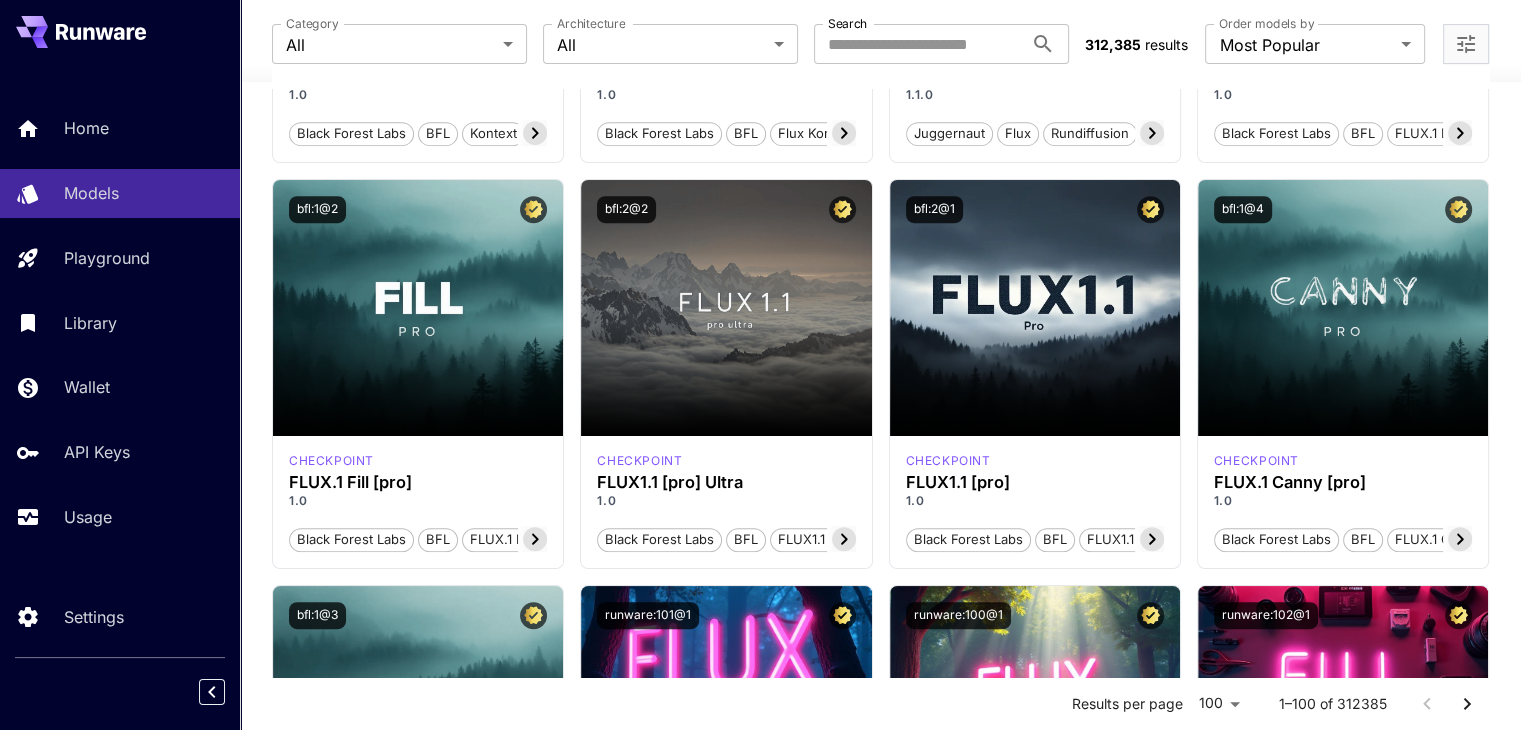 scroll, scrollTop: 1208, scrollLeft: 0, axis: vertical 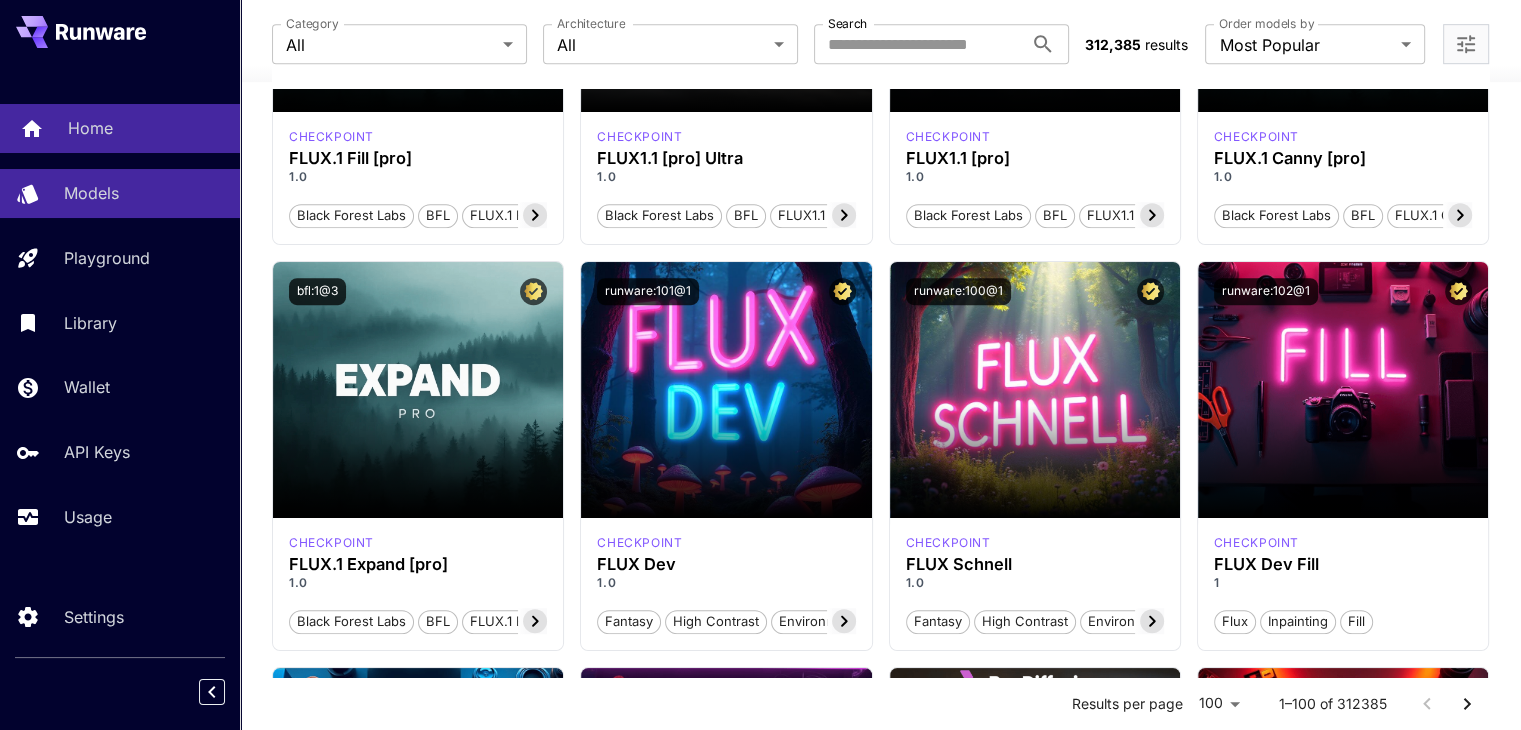 click on "Home" at bounding box center (146, 128) 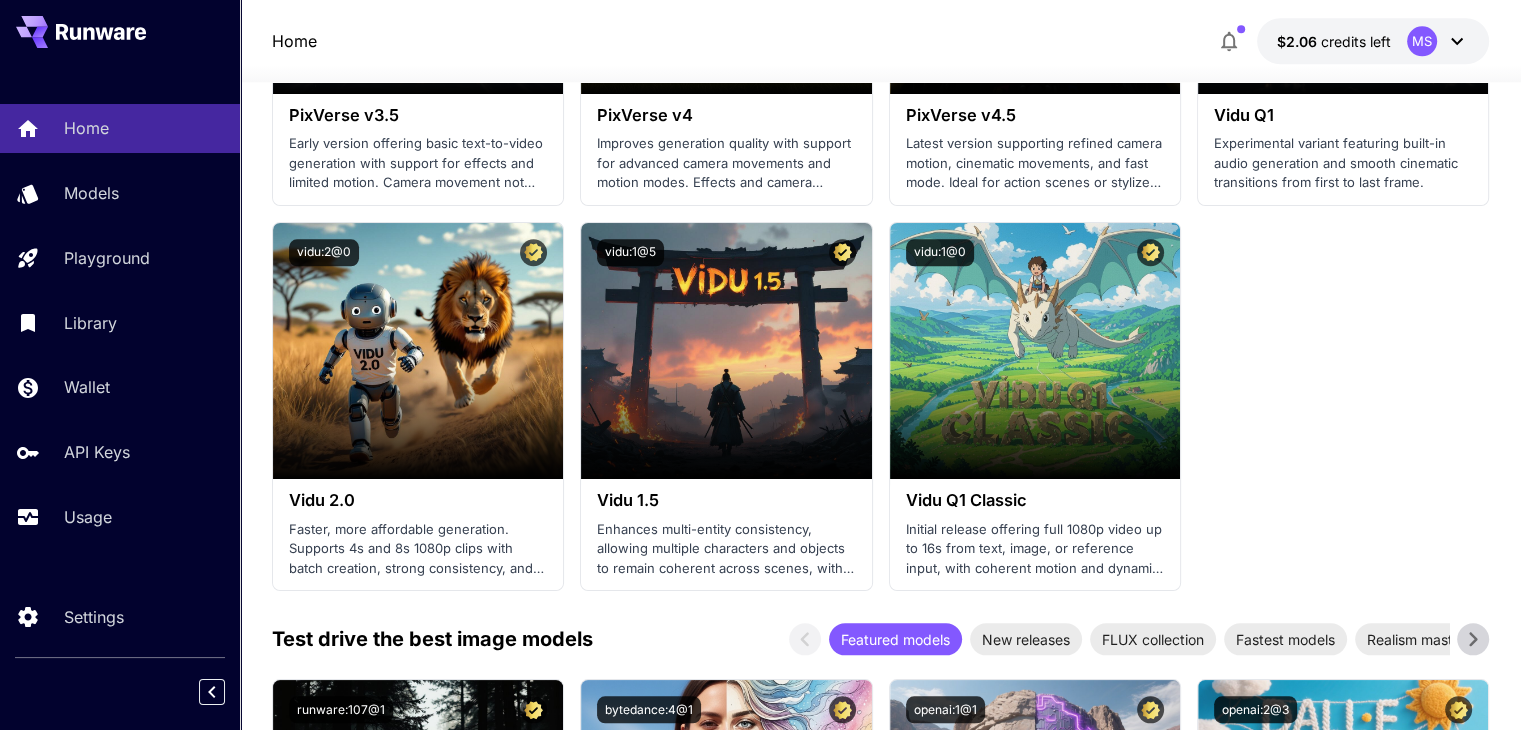 scroll, scrollTop: 2046, scrollLeft: 0, axis: vertical 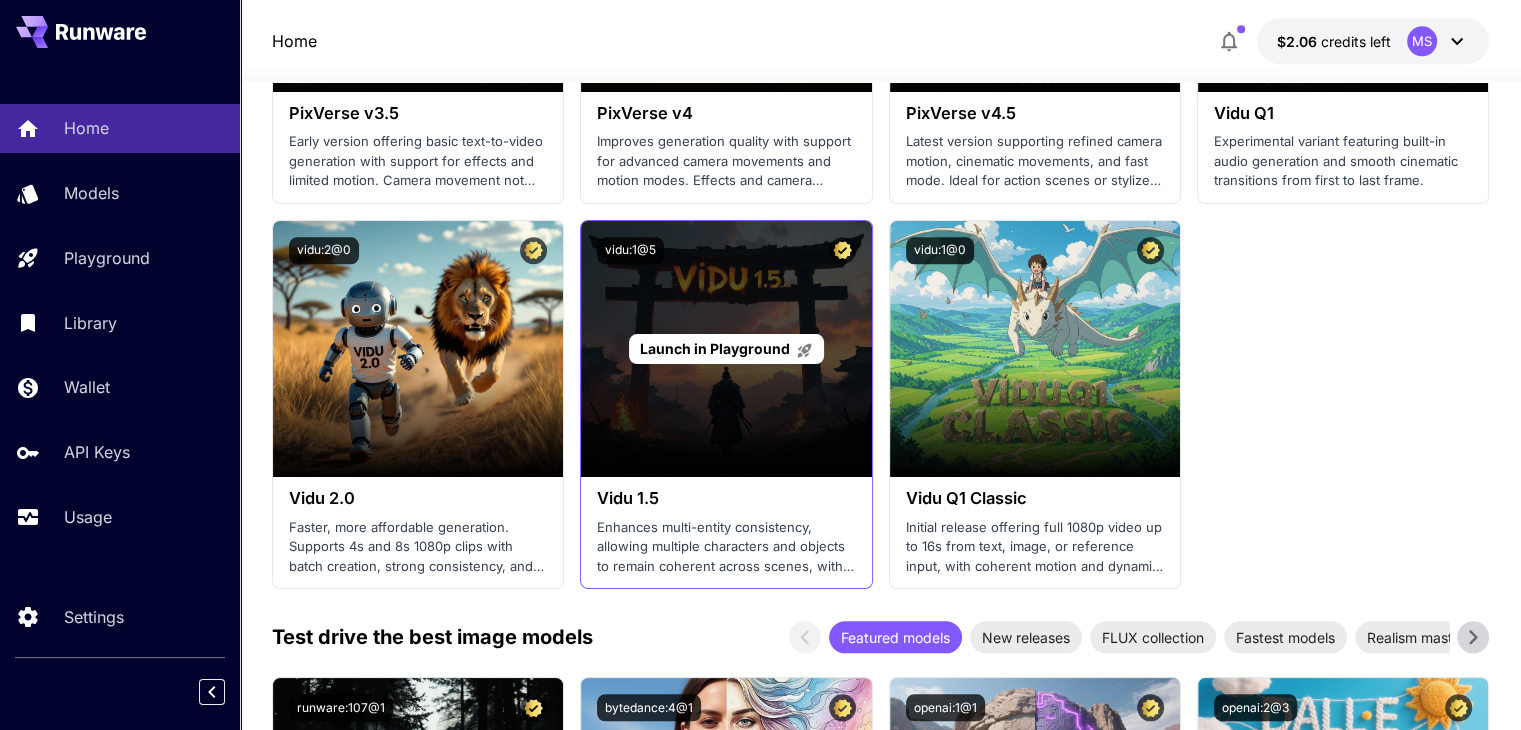 click on "Launch in Playground" at bounding box center [715, 348] 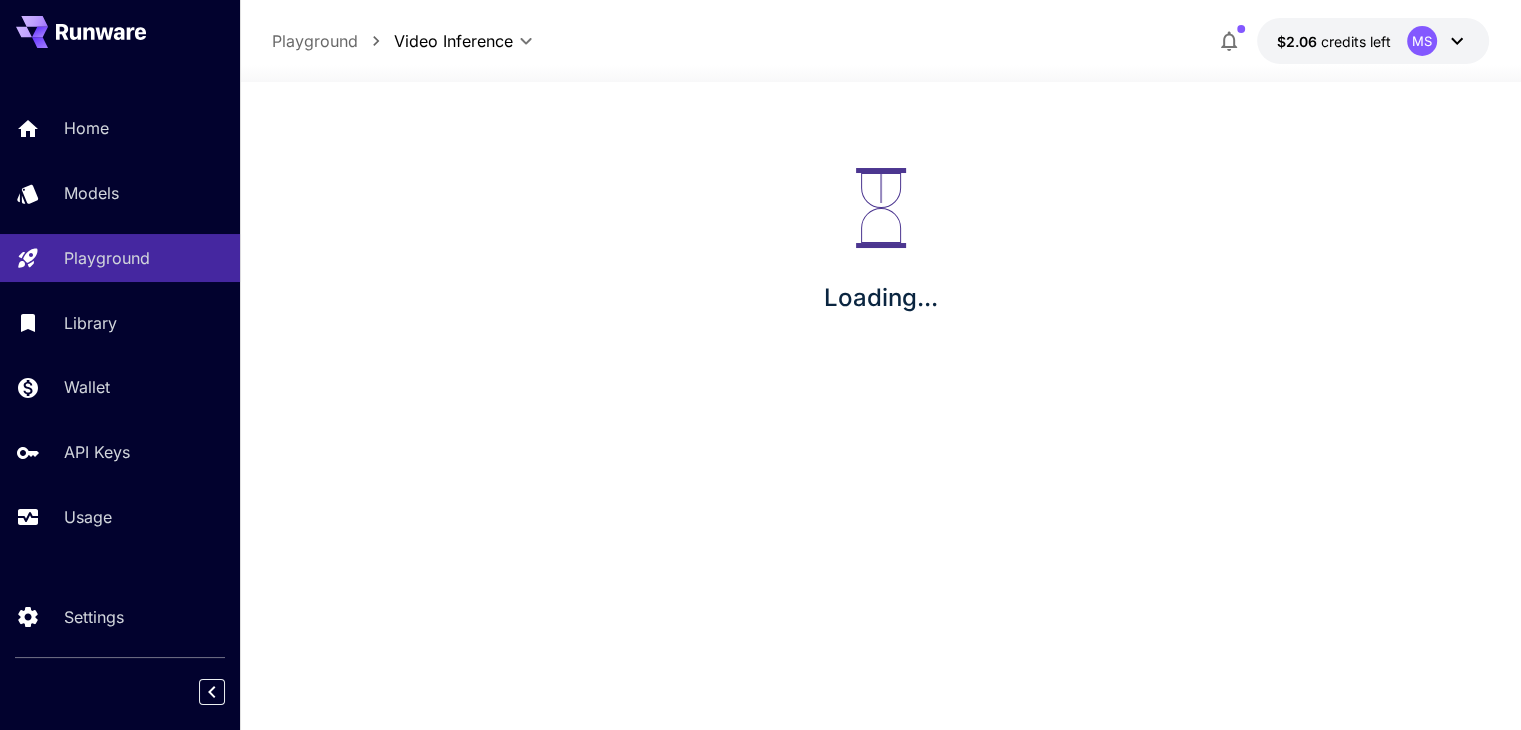 scroll, scrollTop: 0, scrollLeft: 0, axis: both 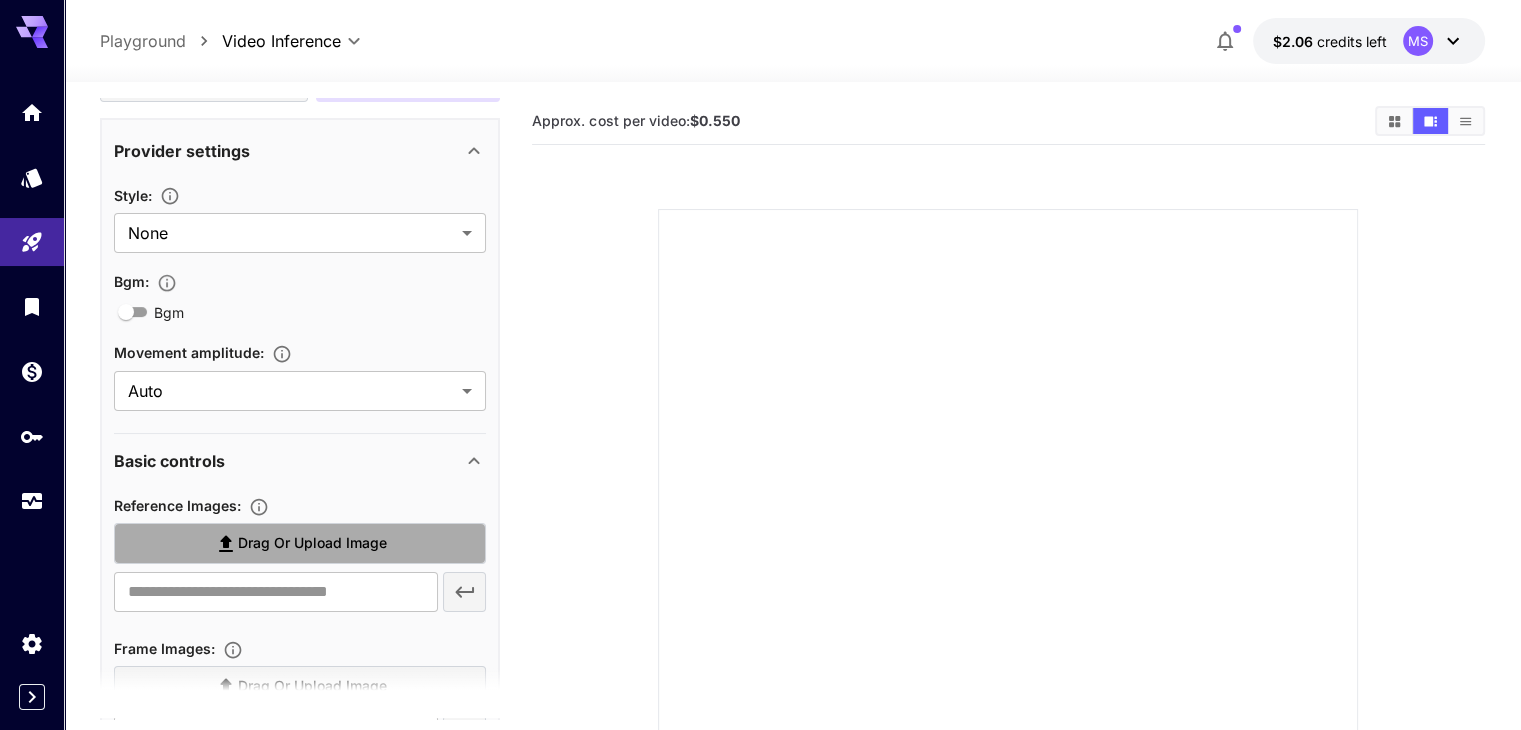 click on "Drag or upload image" at bounding box center [312, 543] 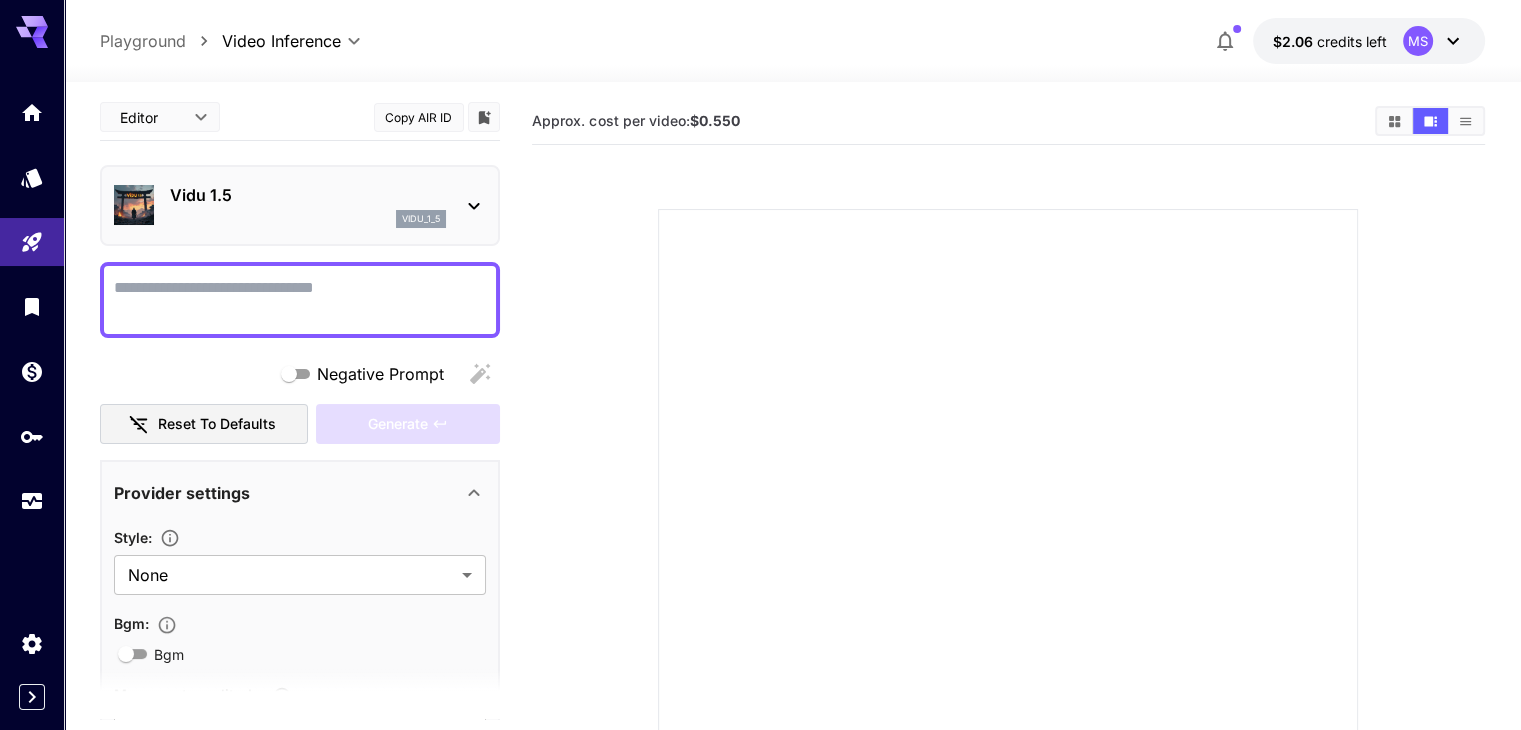 scroll, scrollTop: 0, scrollLeft: 0, axis: both 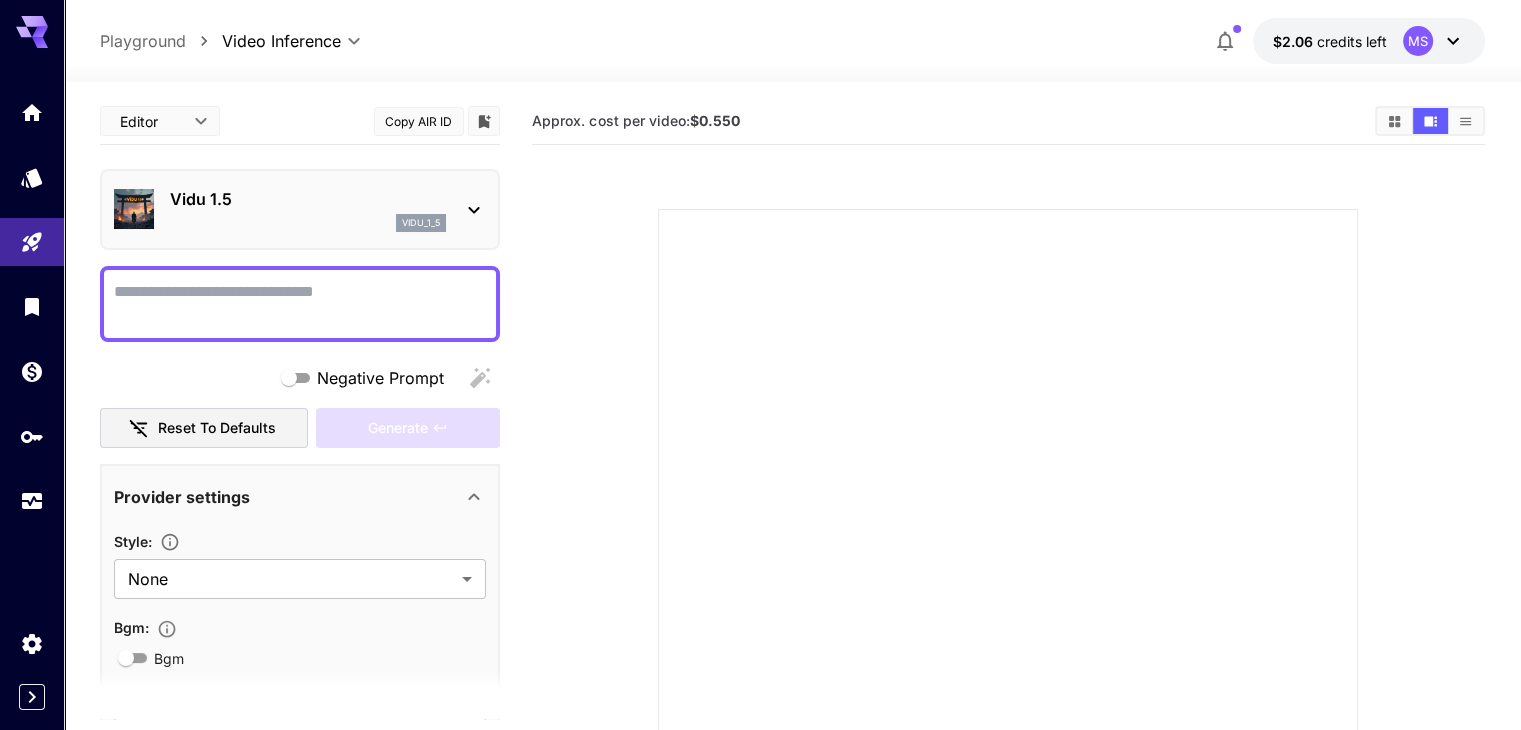 click on "Negative Prompt" at bounding box center [300, 304] 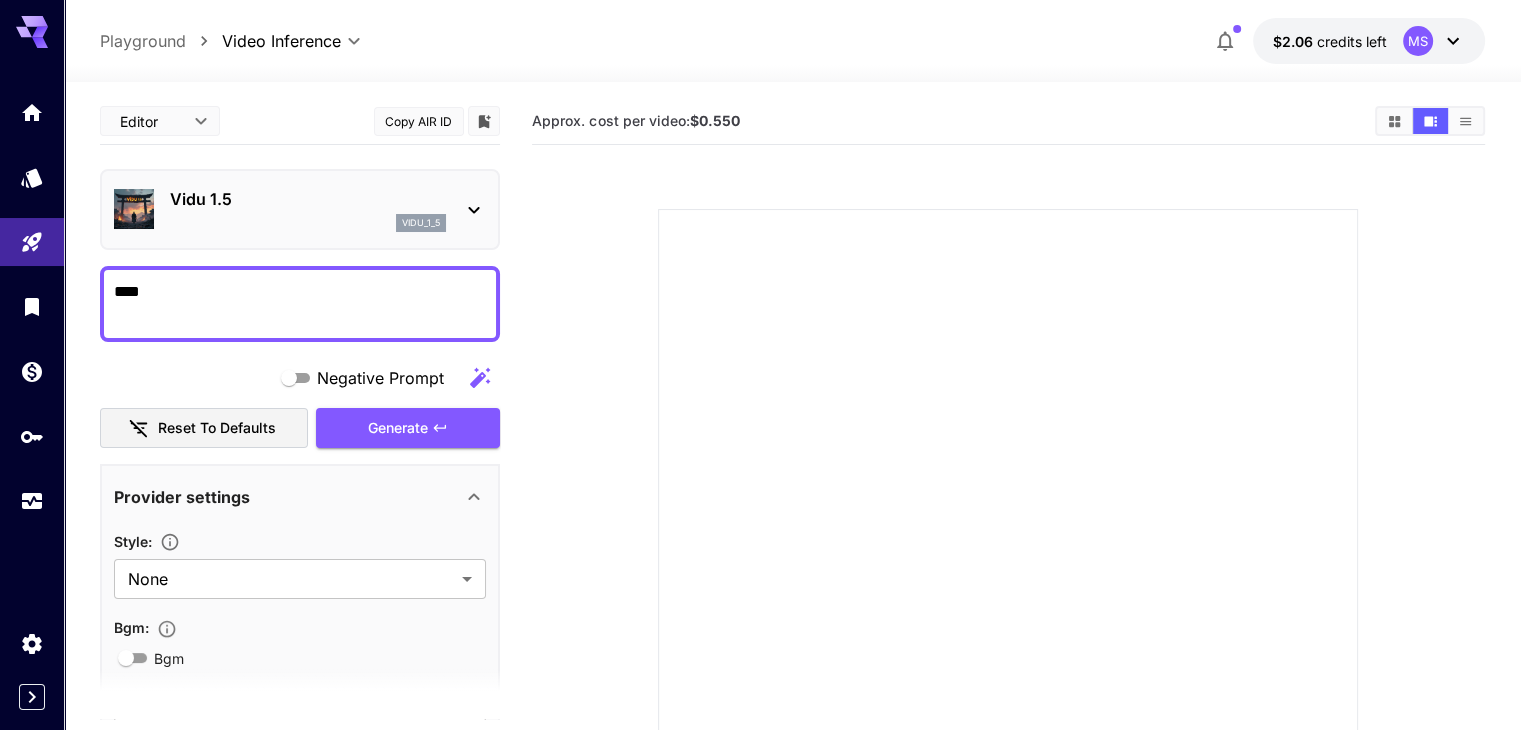 type on "*****" 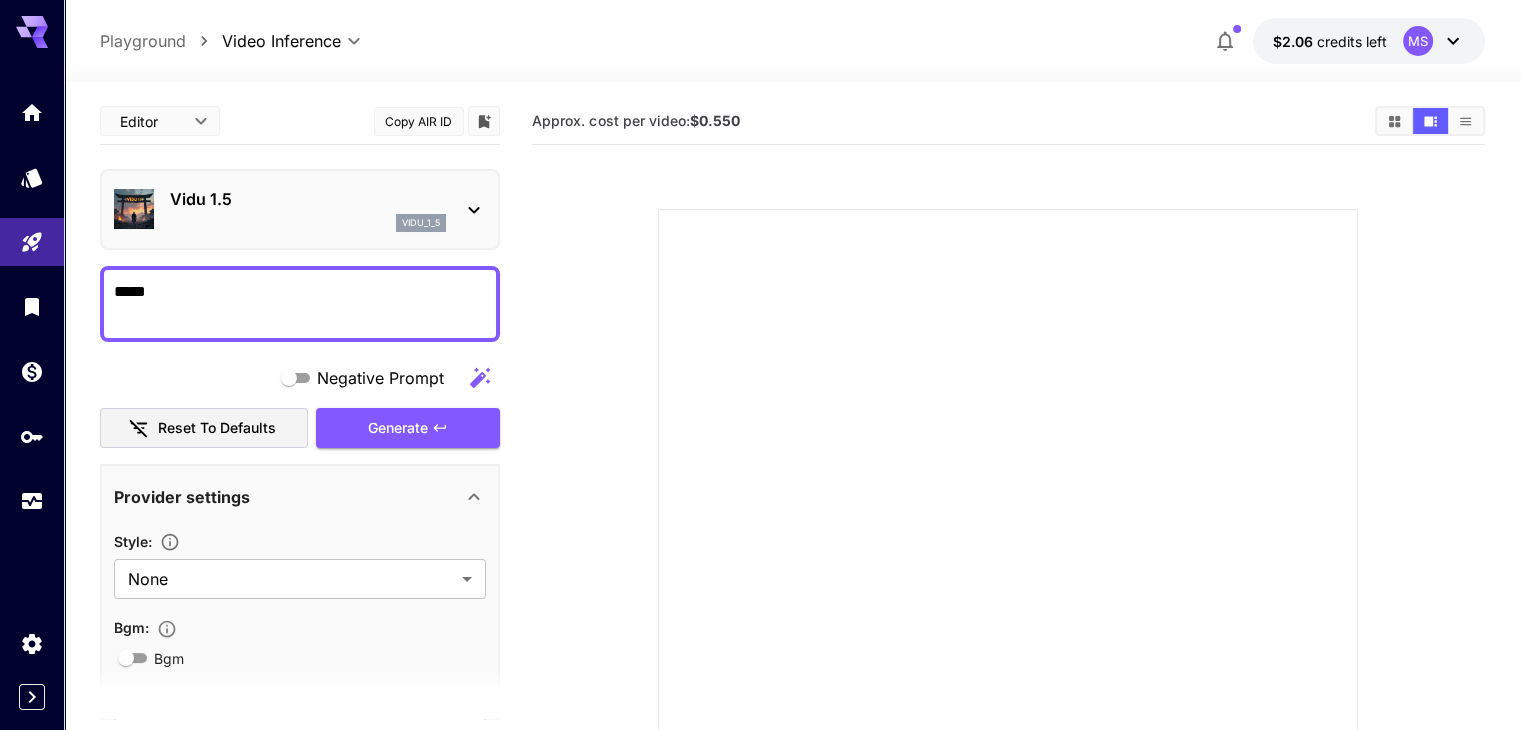 type on "**********" 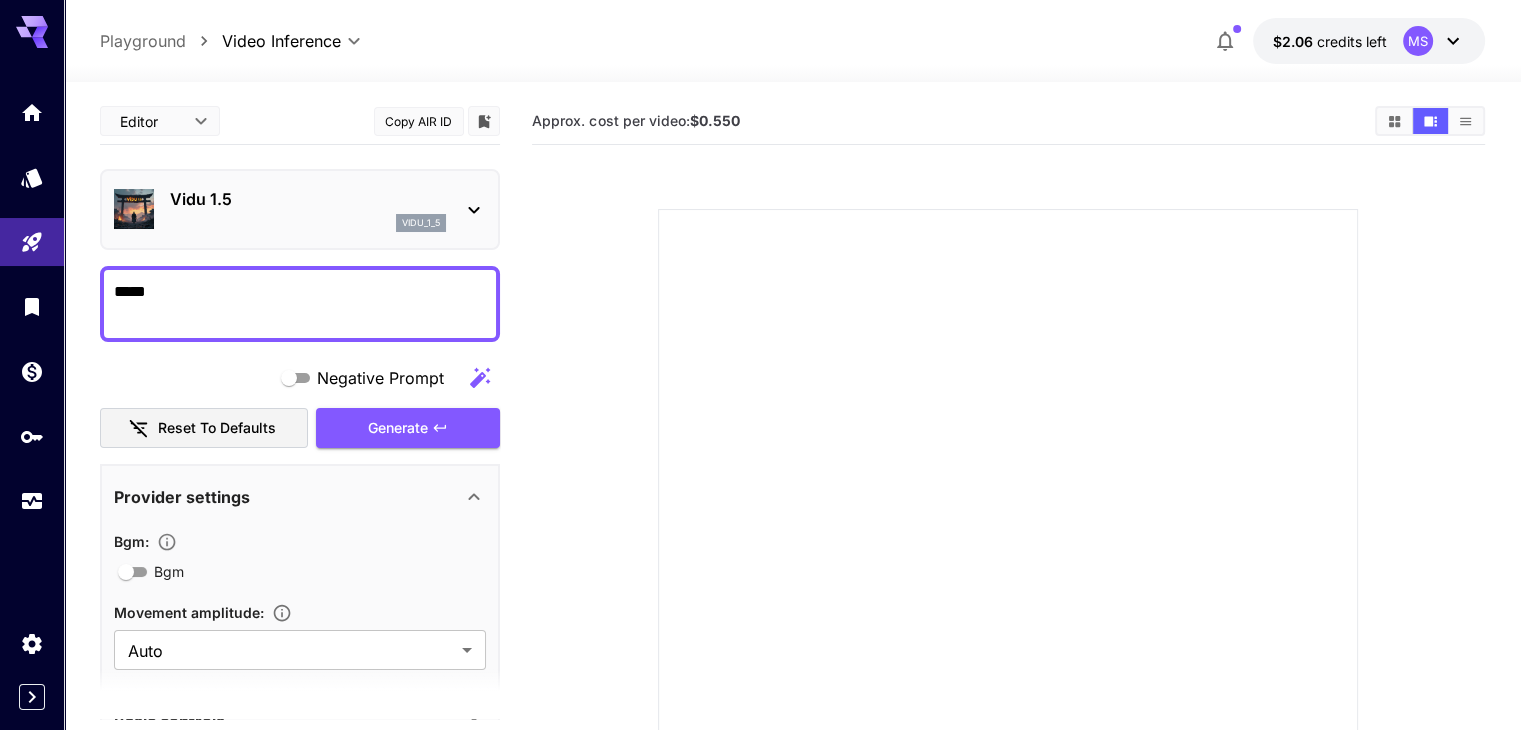 type on "*****" 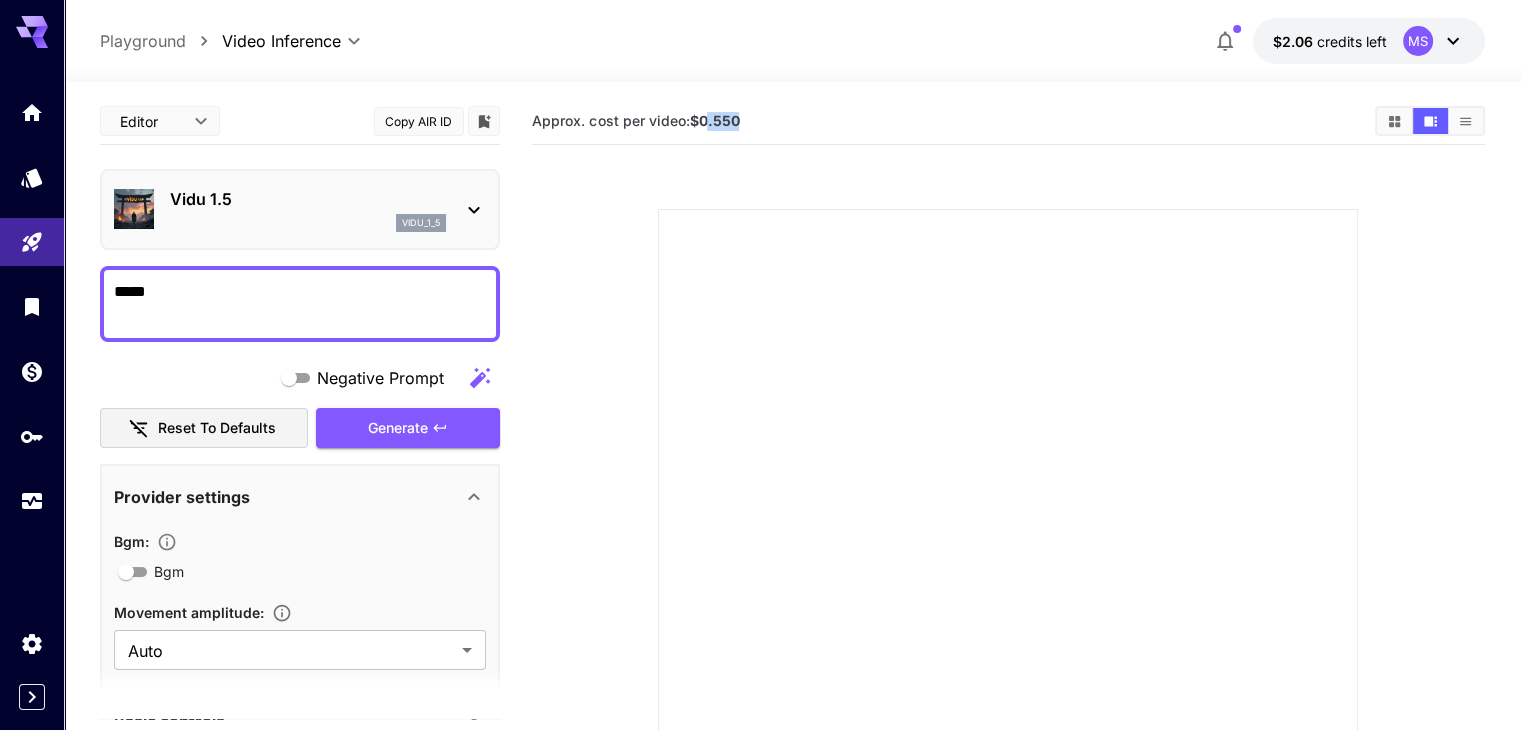 drag, startPoint x: 709, startPoint y: 122, endPoint x: 862, endPoint y: 102, distance: 154.30165 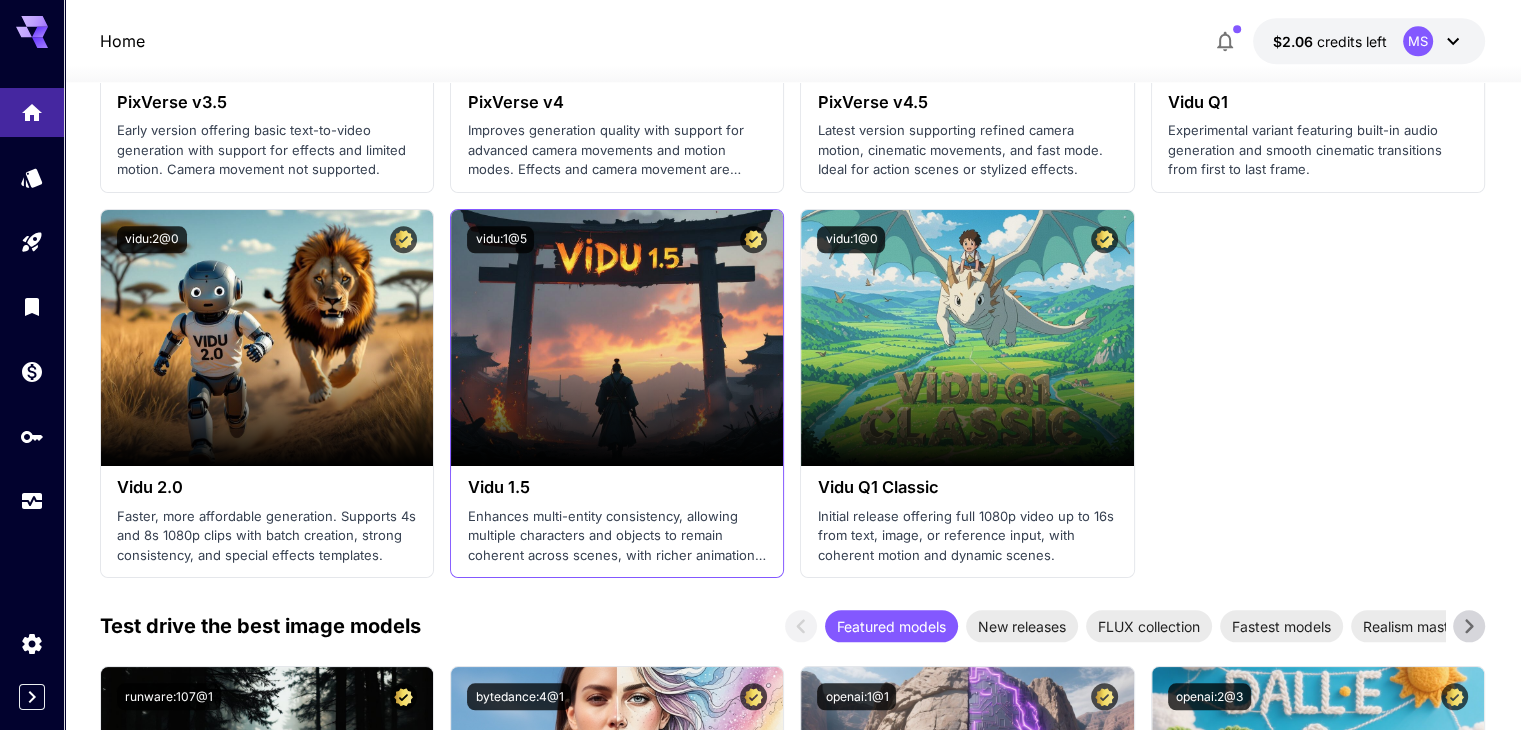scroll, scrollTop: 2099, scrollLeft: 0, axis: vertical 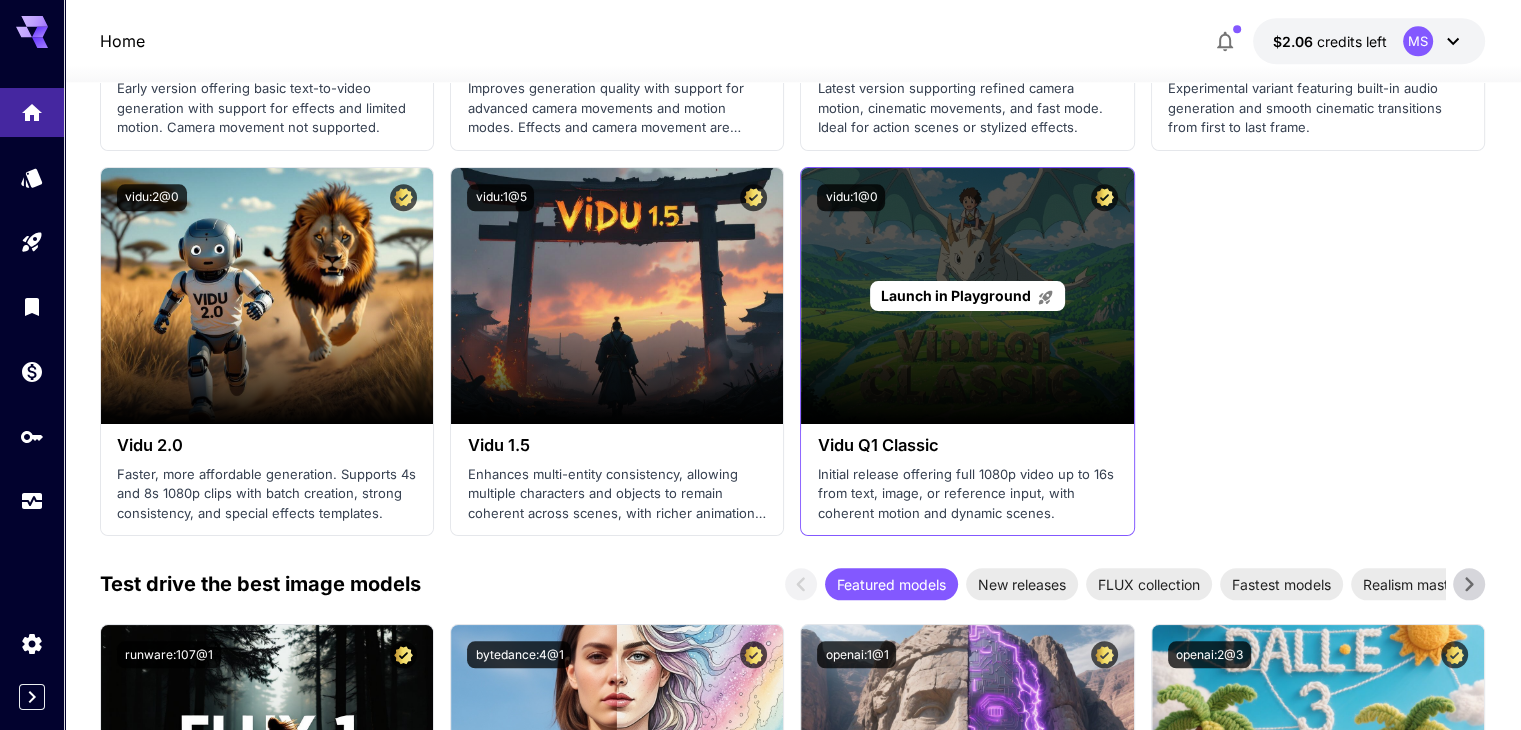click on "Launch in Playground" at bounding box center (967, 296) 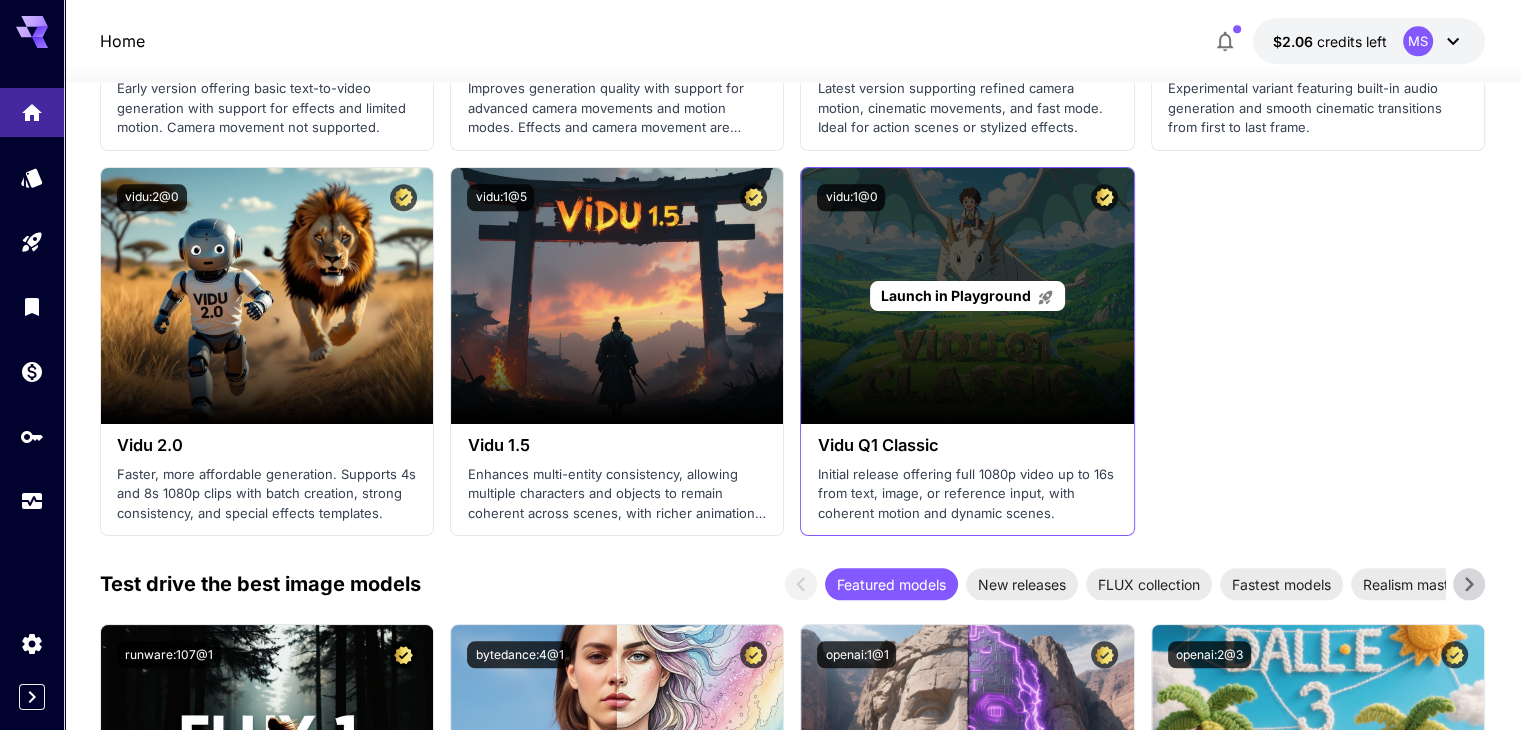 click on "Launch in Playground" at bounding box center [956, 295] 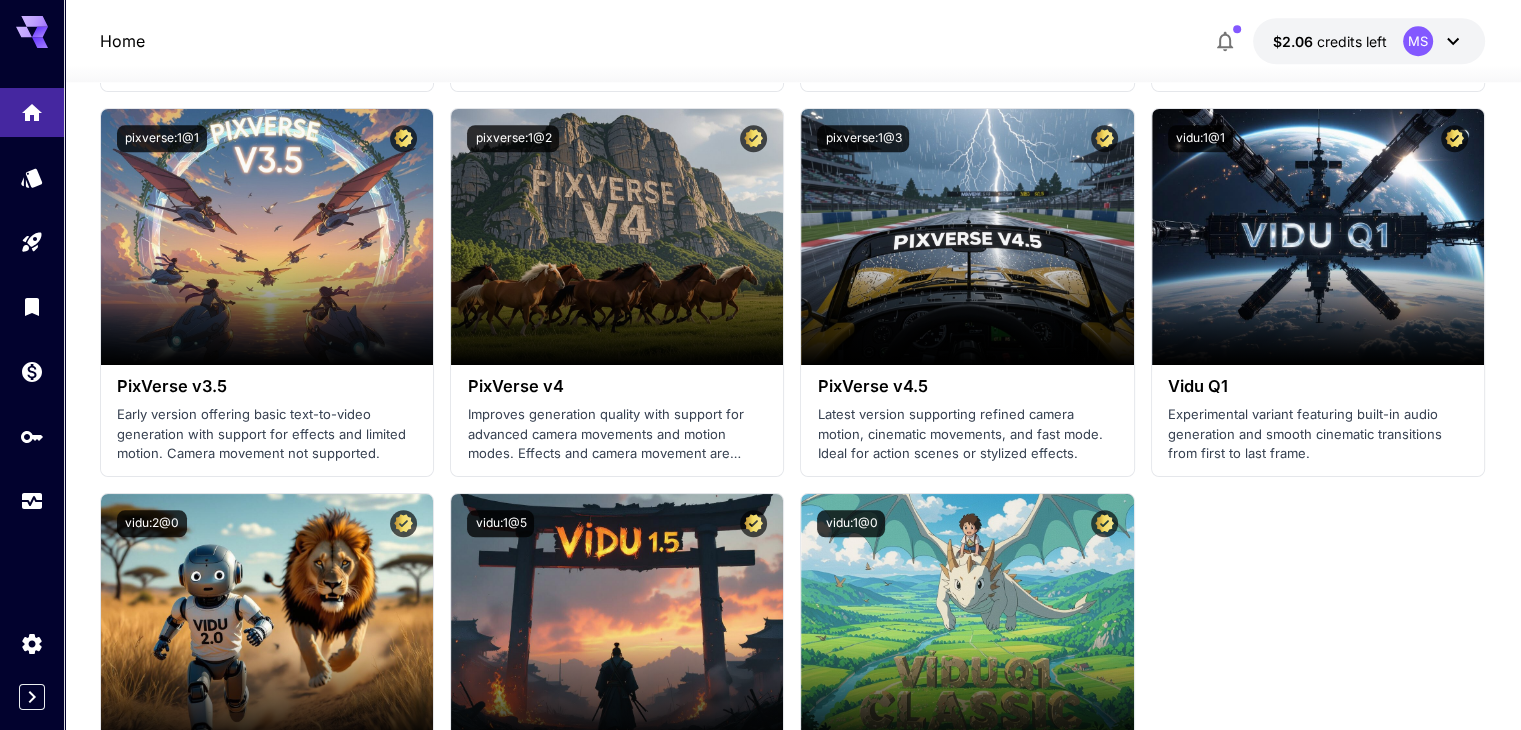scroll, scrollTop: 1767, scrollLeft: 0, axis: vertical 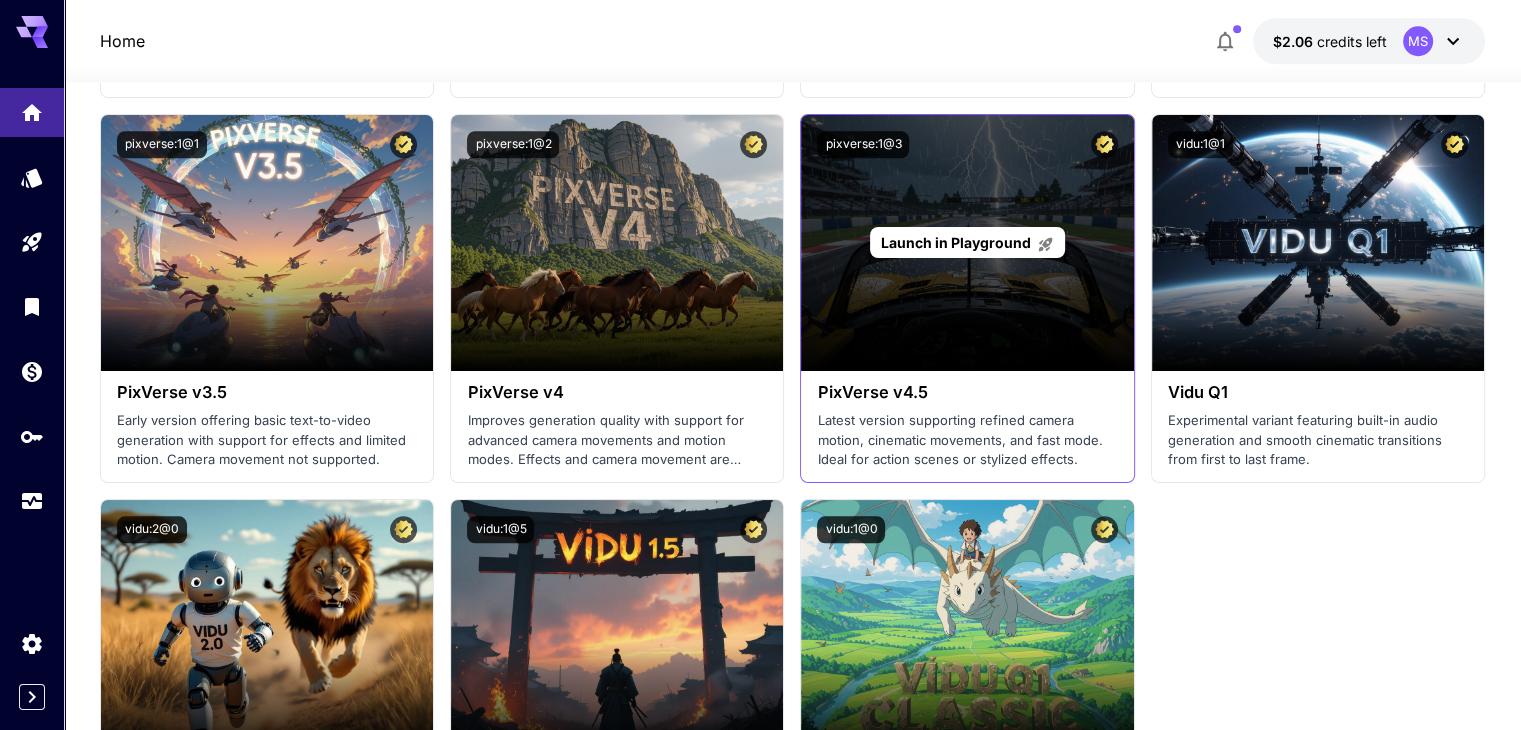 click on "Launch in Playground" at bounding box center (956, 242) 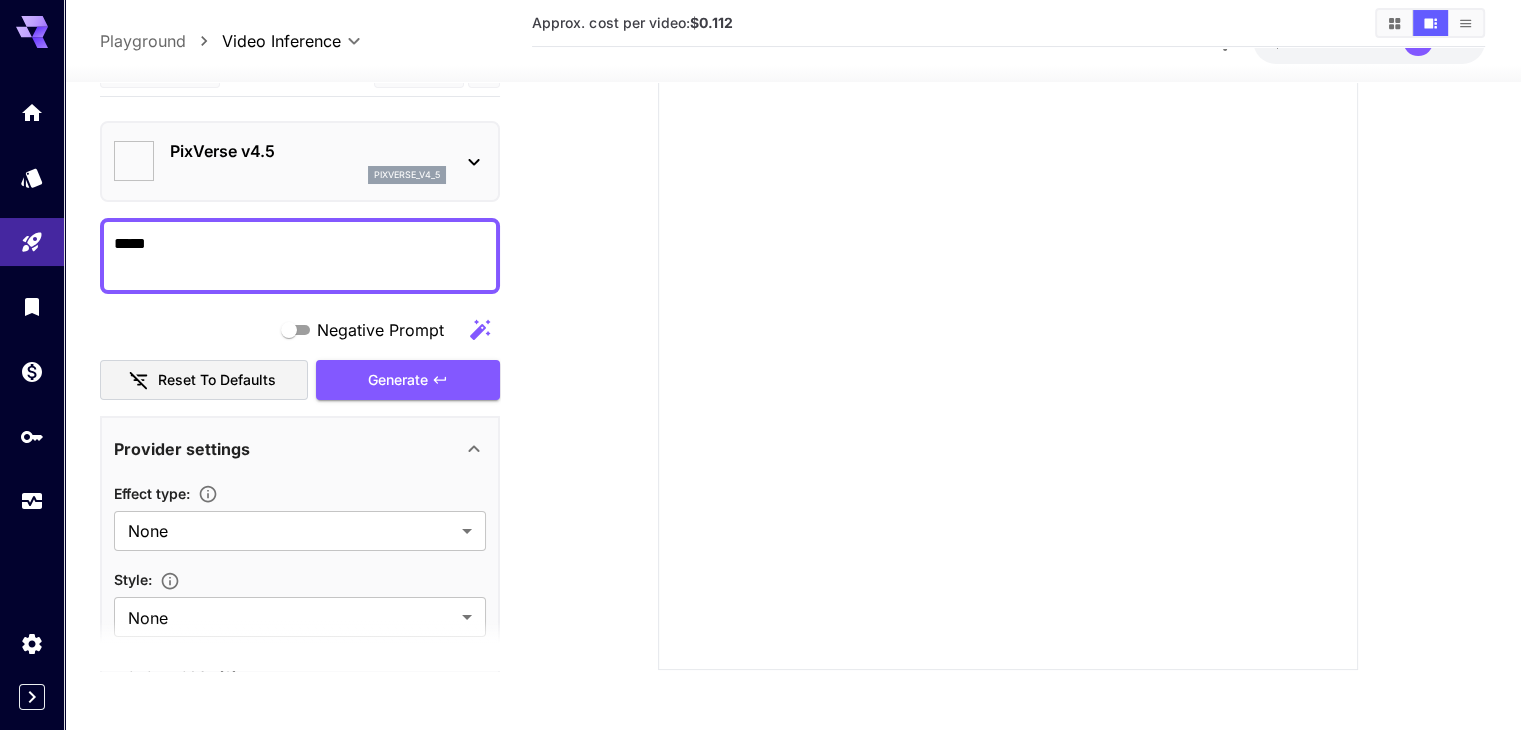 type on "******" 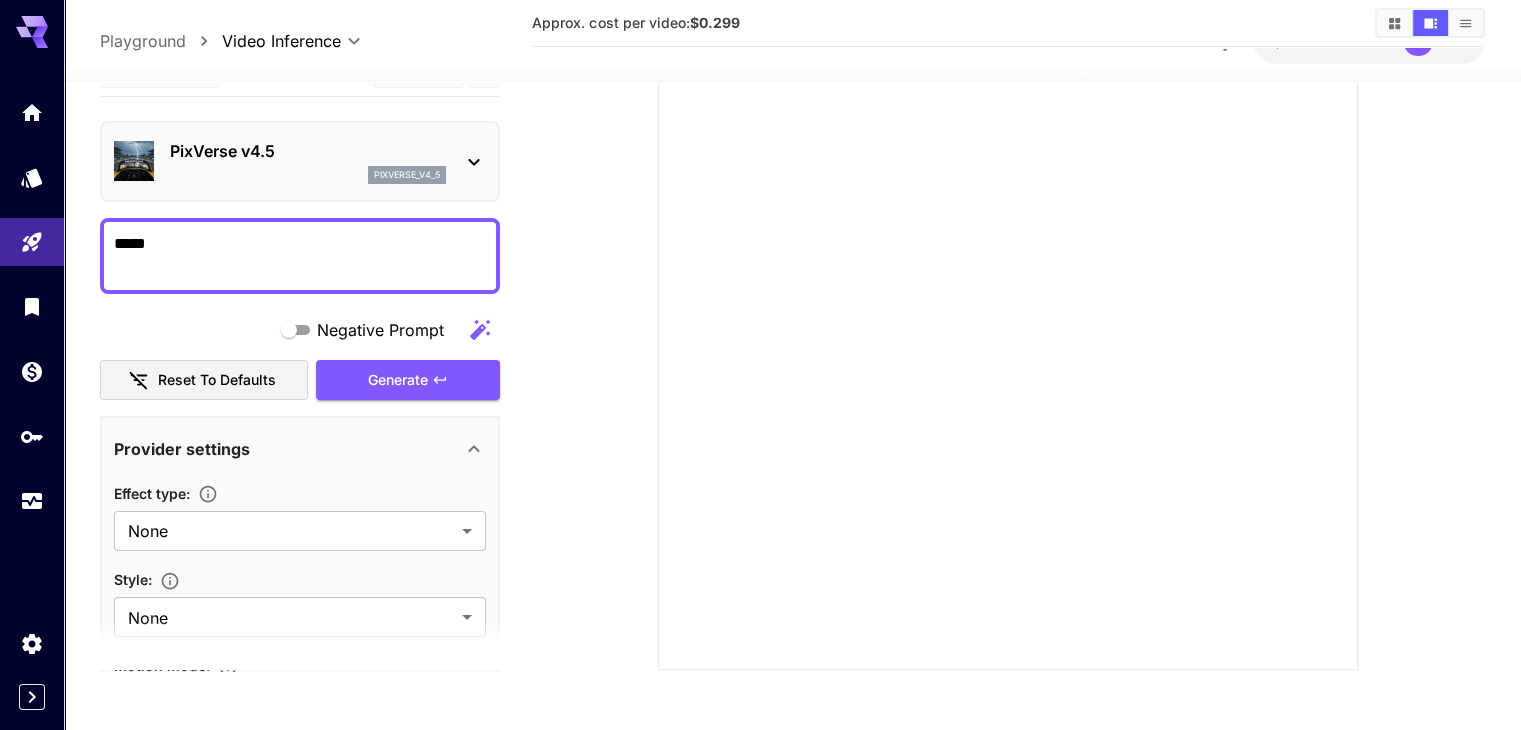 scroll, scrollTop: 239, scrollLeft: 0, axis: vertical 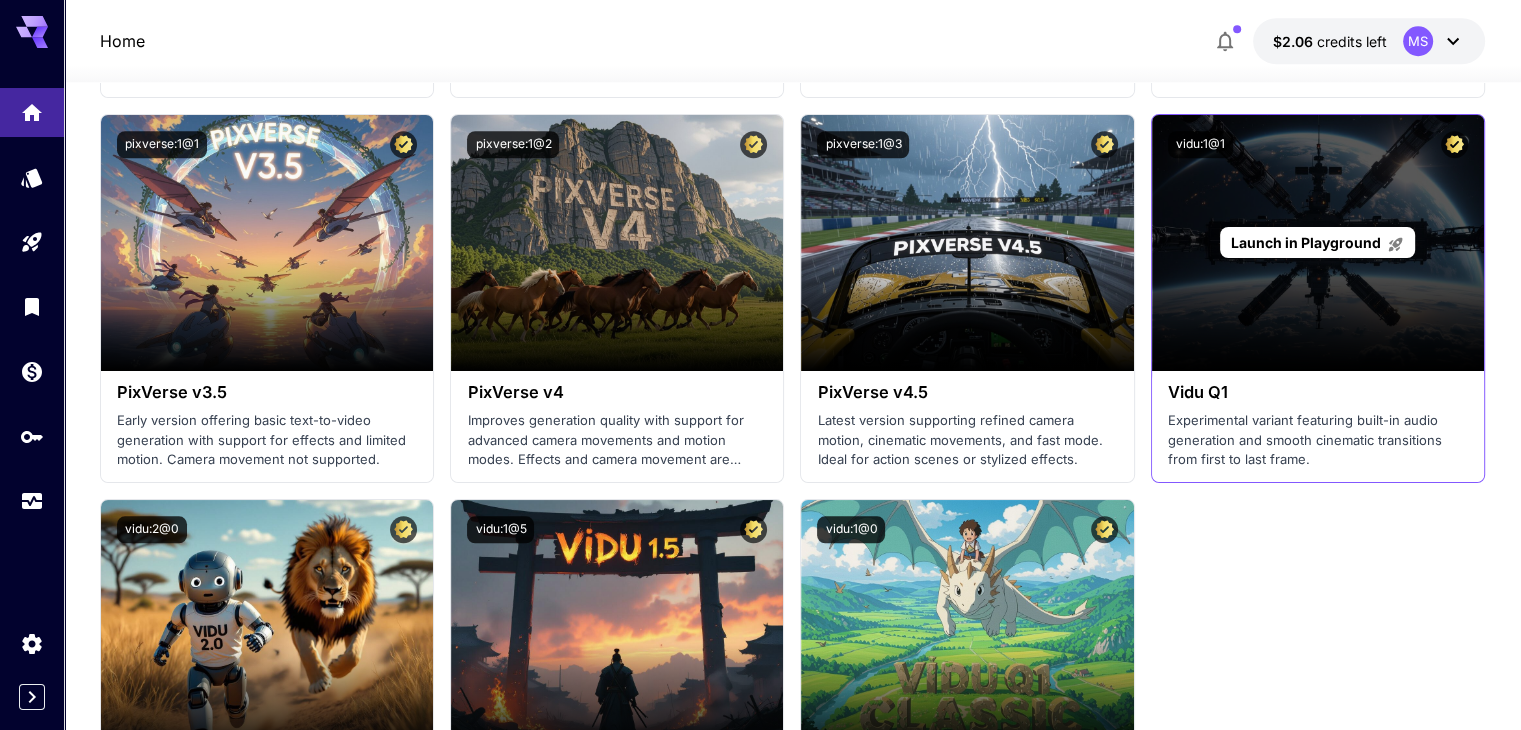 click on "Launch in Playground" at bounding box center [1306, 242] 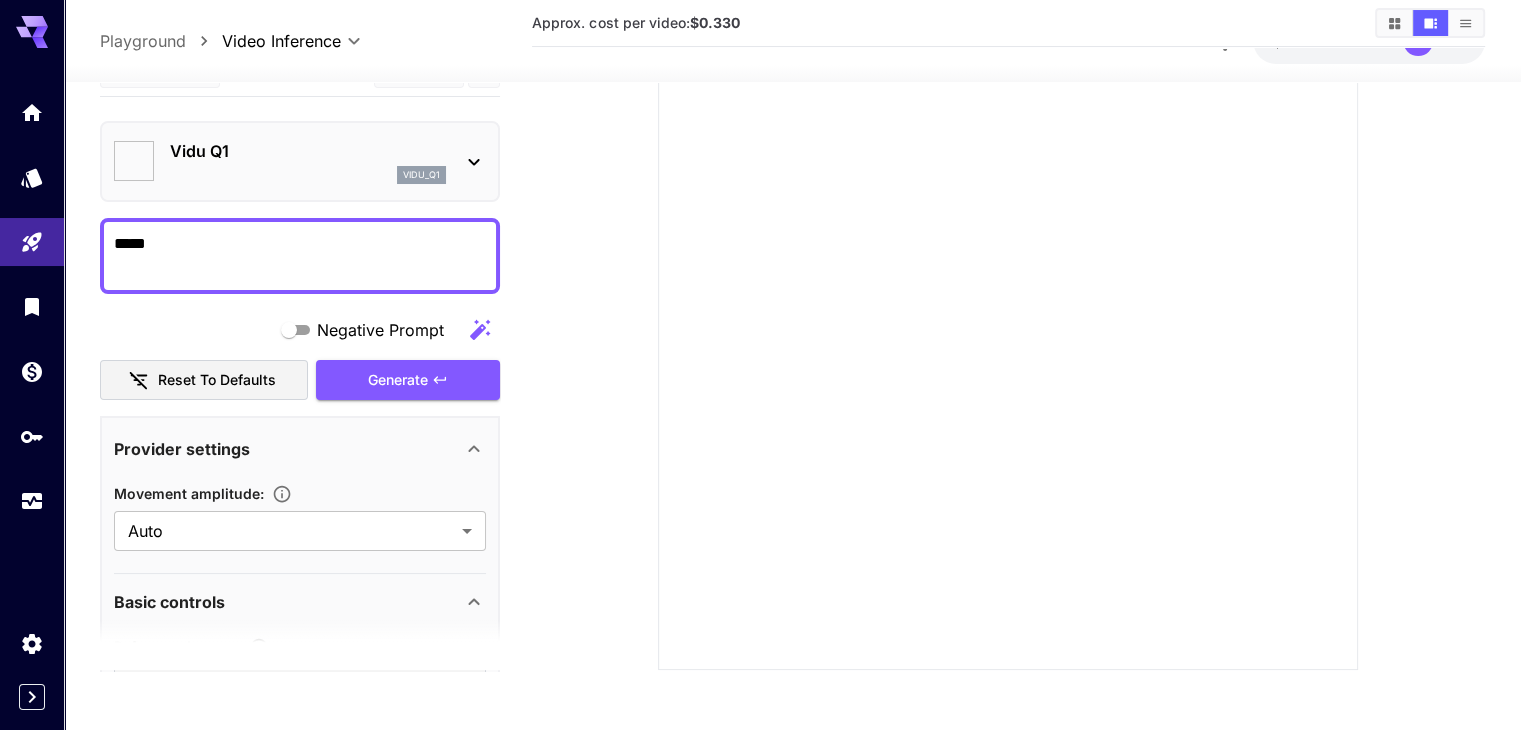 type on "**********" 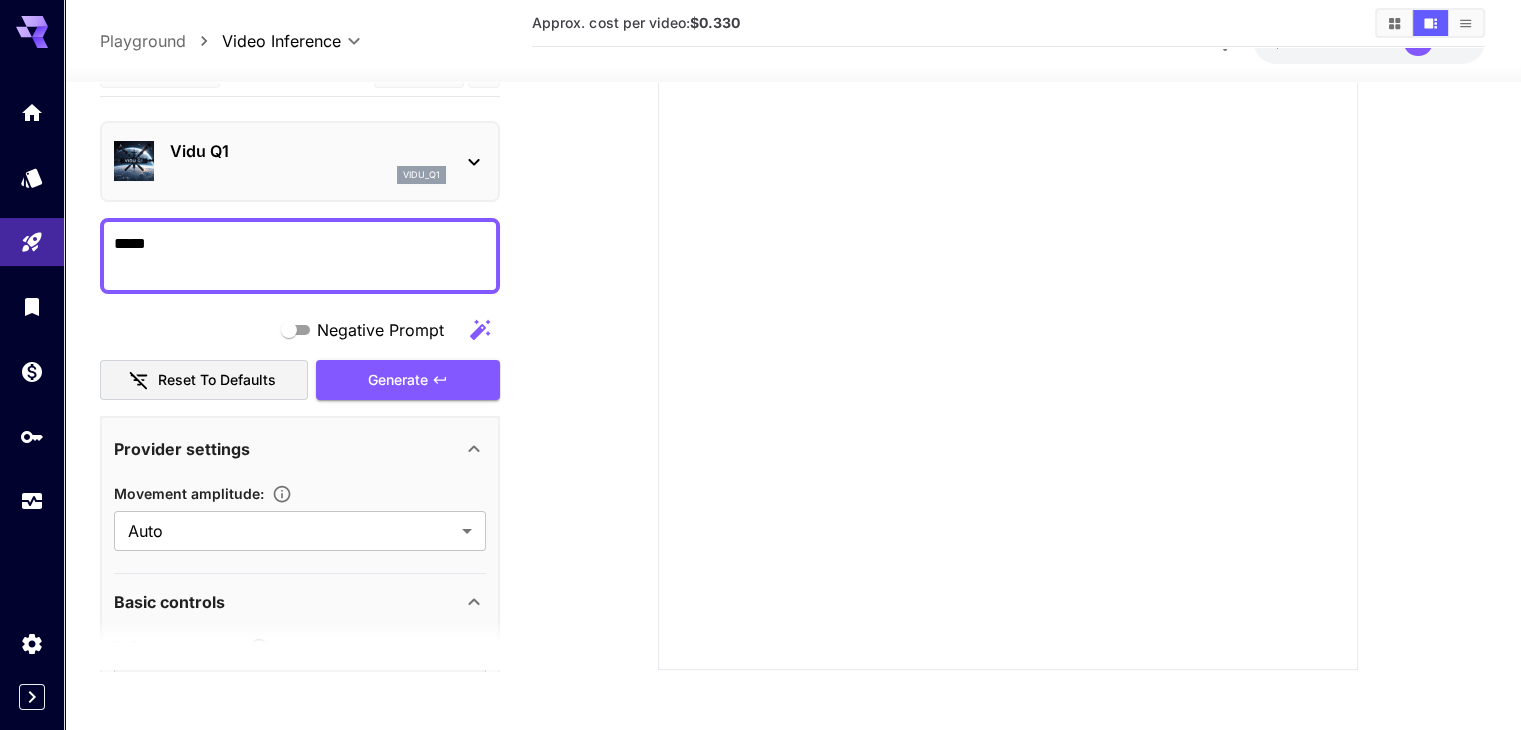 scroll, scrollTop: 239, scrollLeft: 0, axis: vertical 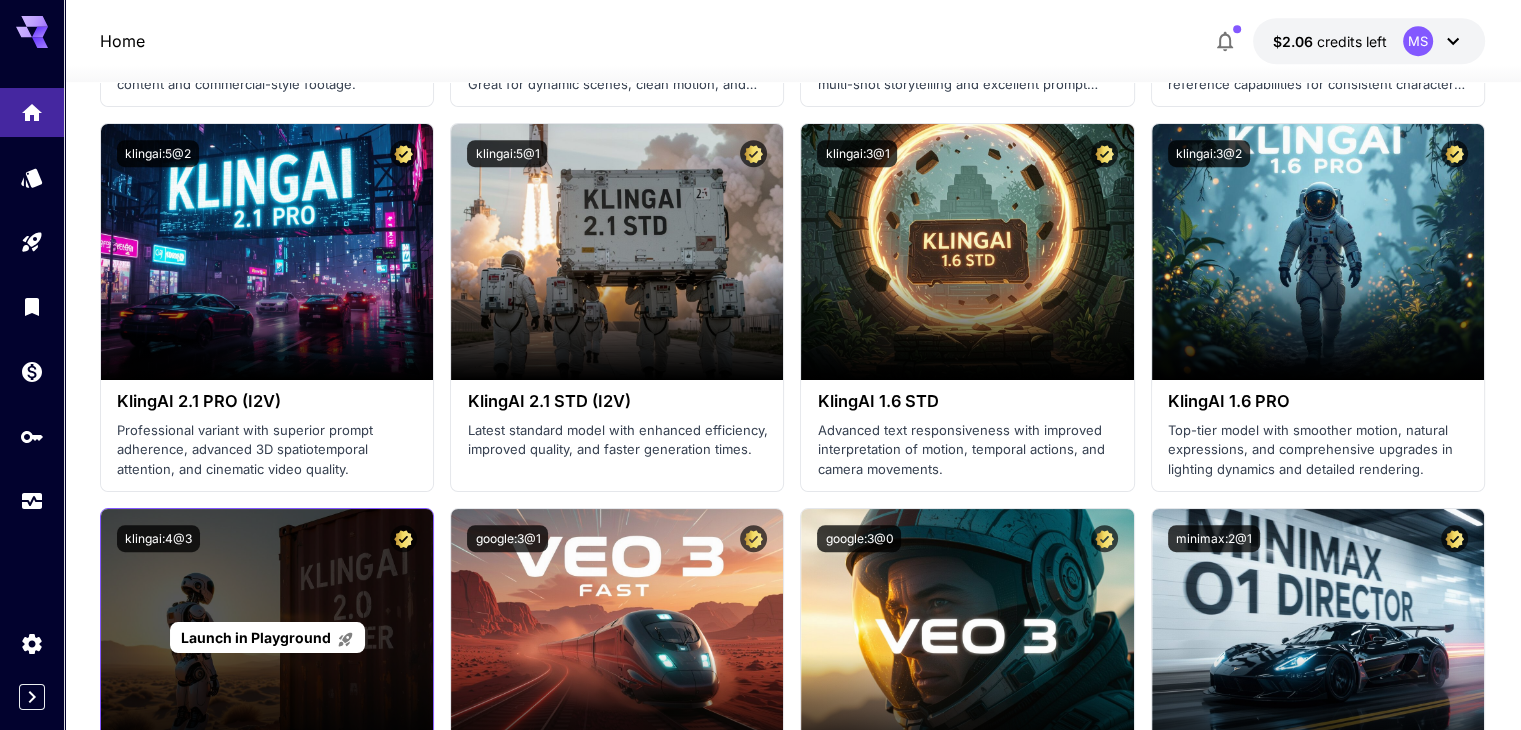 click on "Launch in Playground" at bounding box center [267, 637] 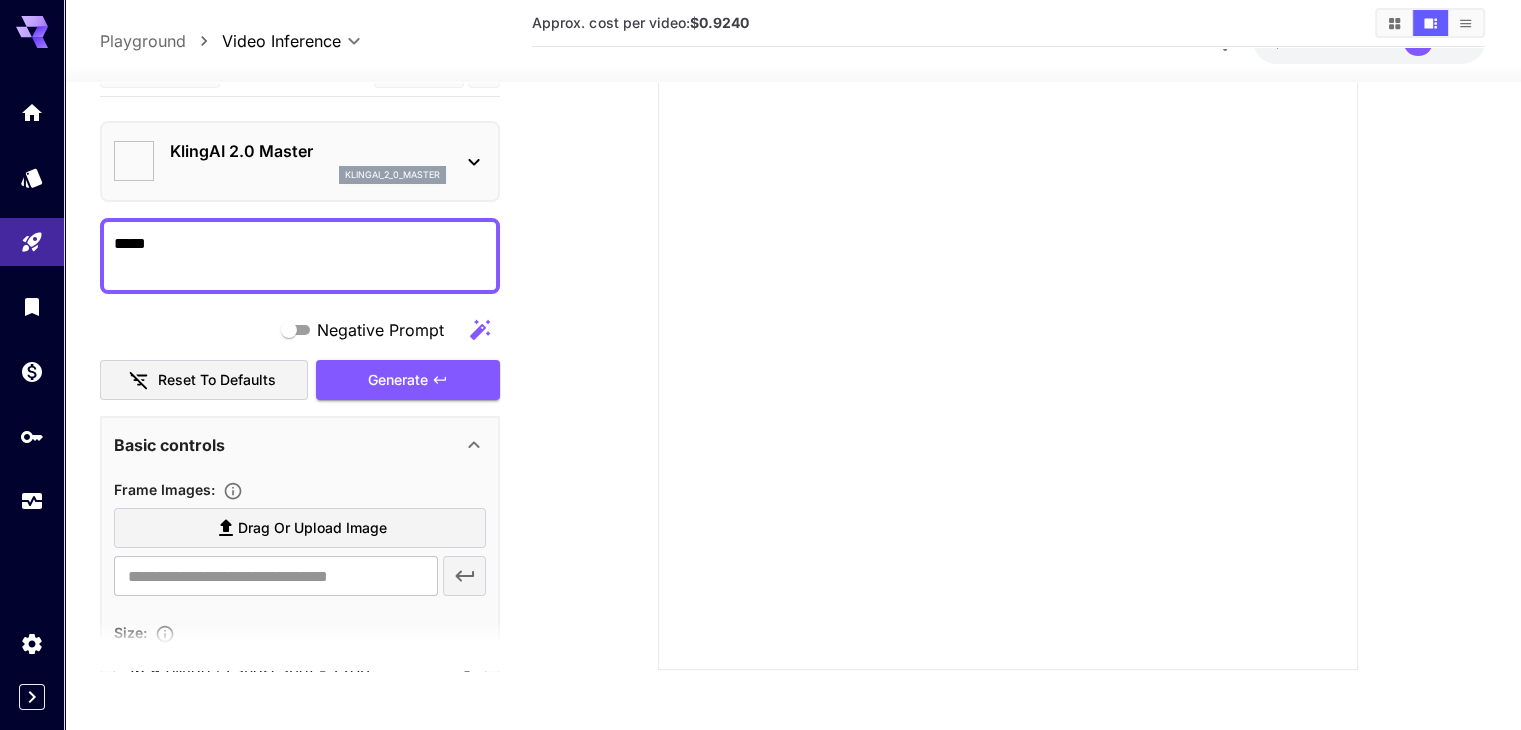type on "**" 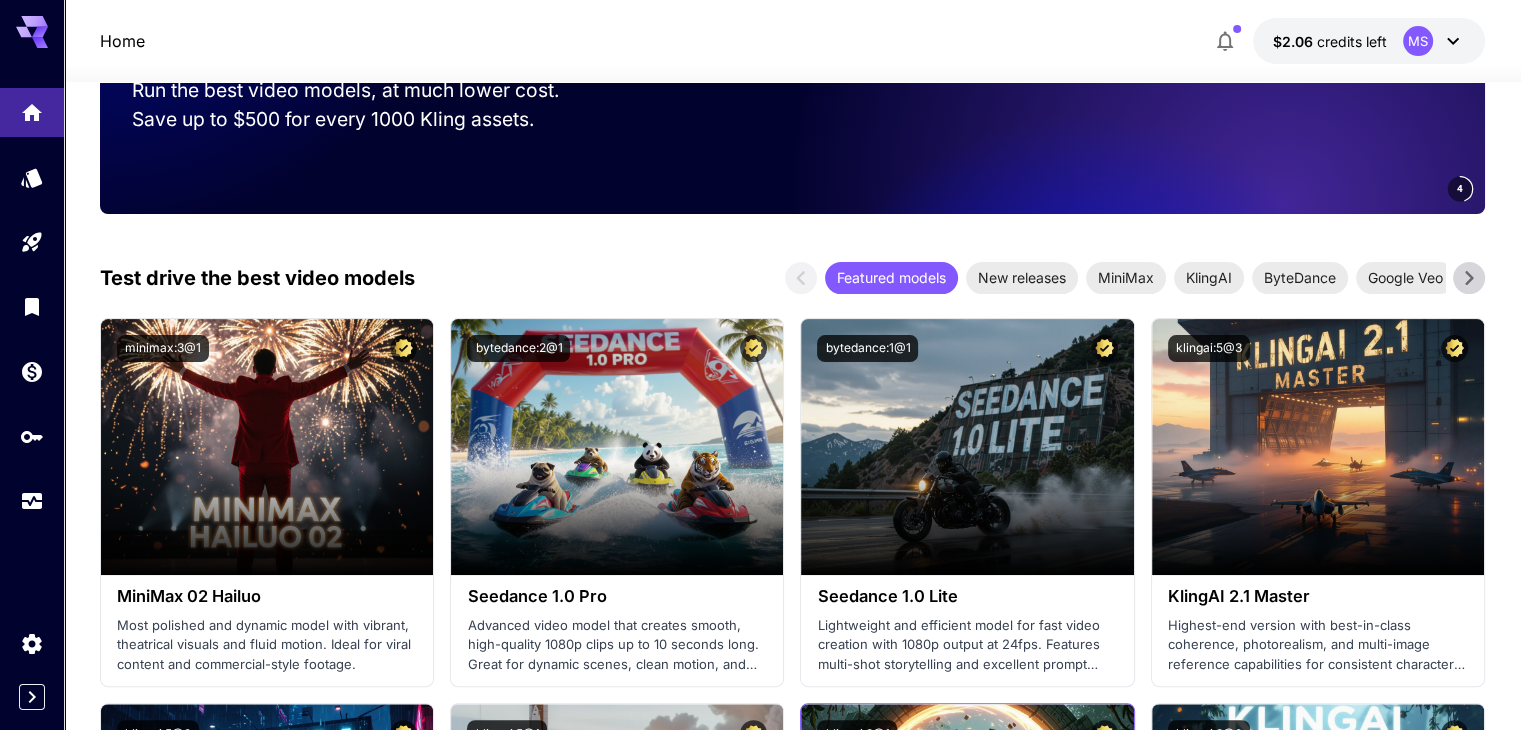 scroll, scrollTop: 402, scrollLeft: 0, axis: vertical 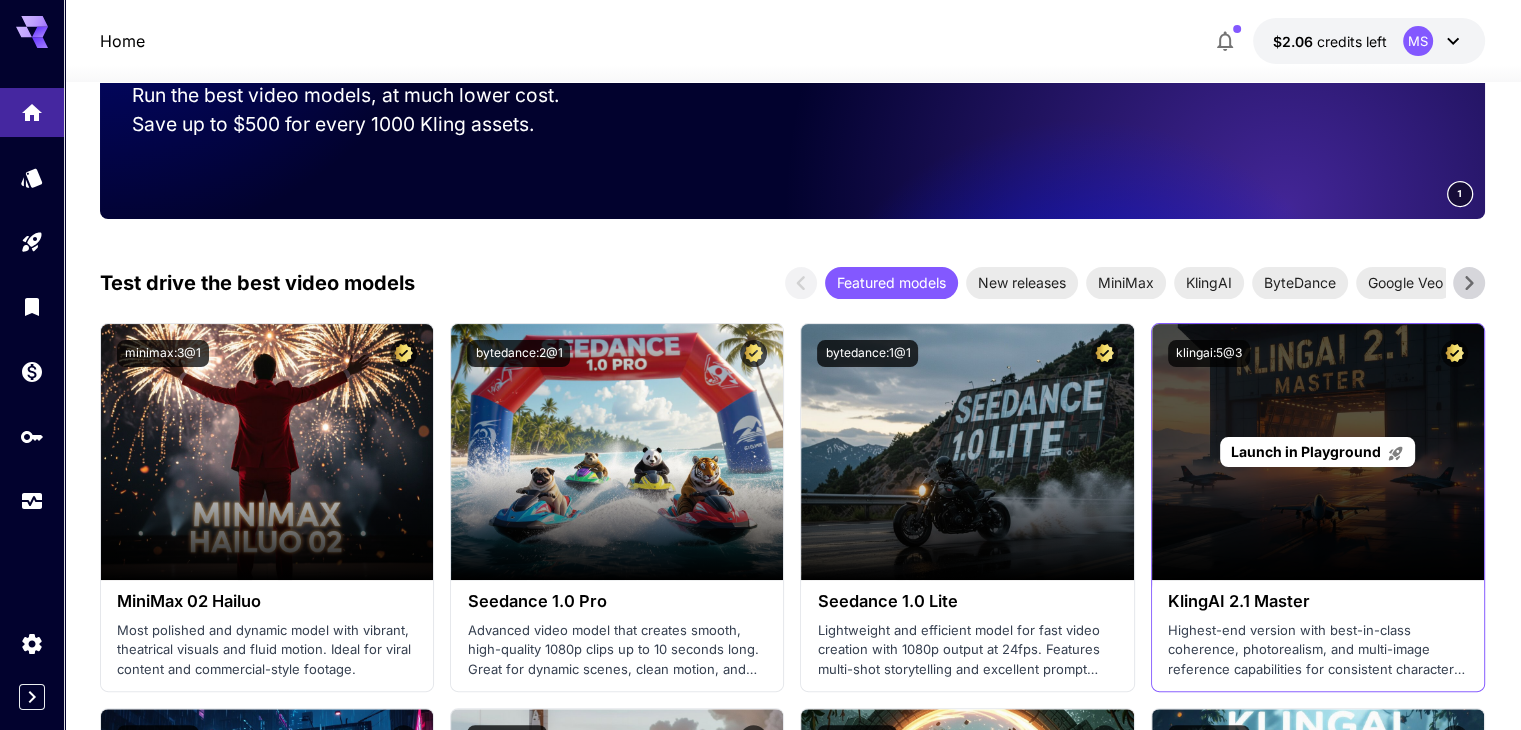 click on "Launch in Playground" at bounding box center [1317, 451] 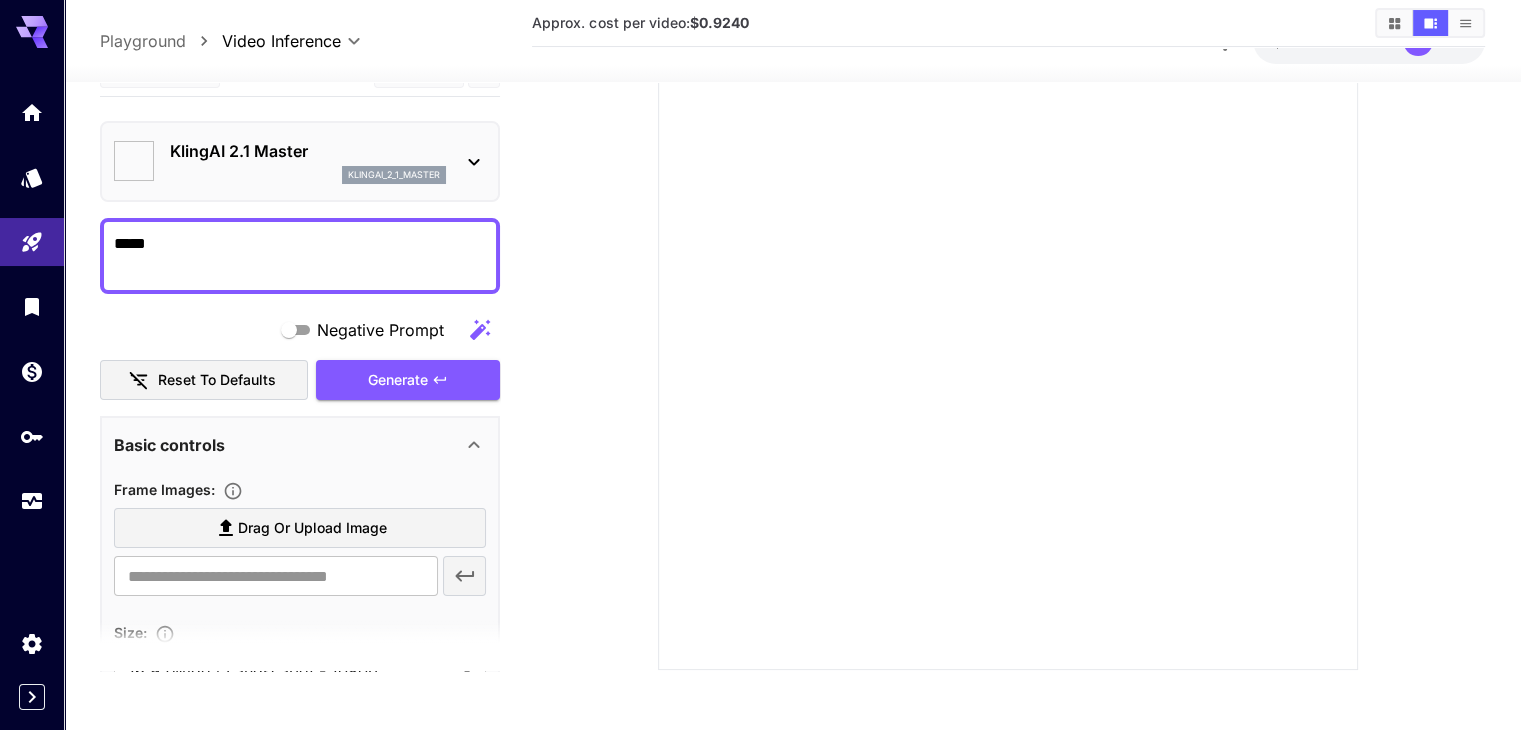 scroll, scrollTop: 239, scrollLeft: 0, axis: vertical 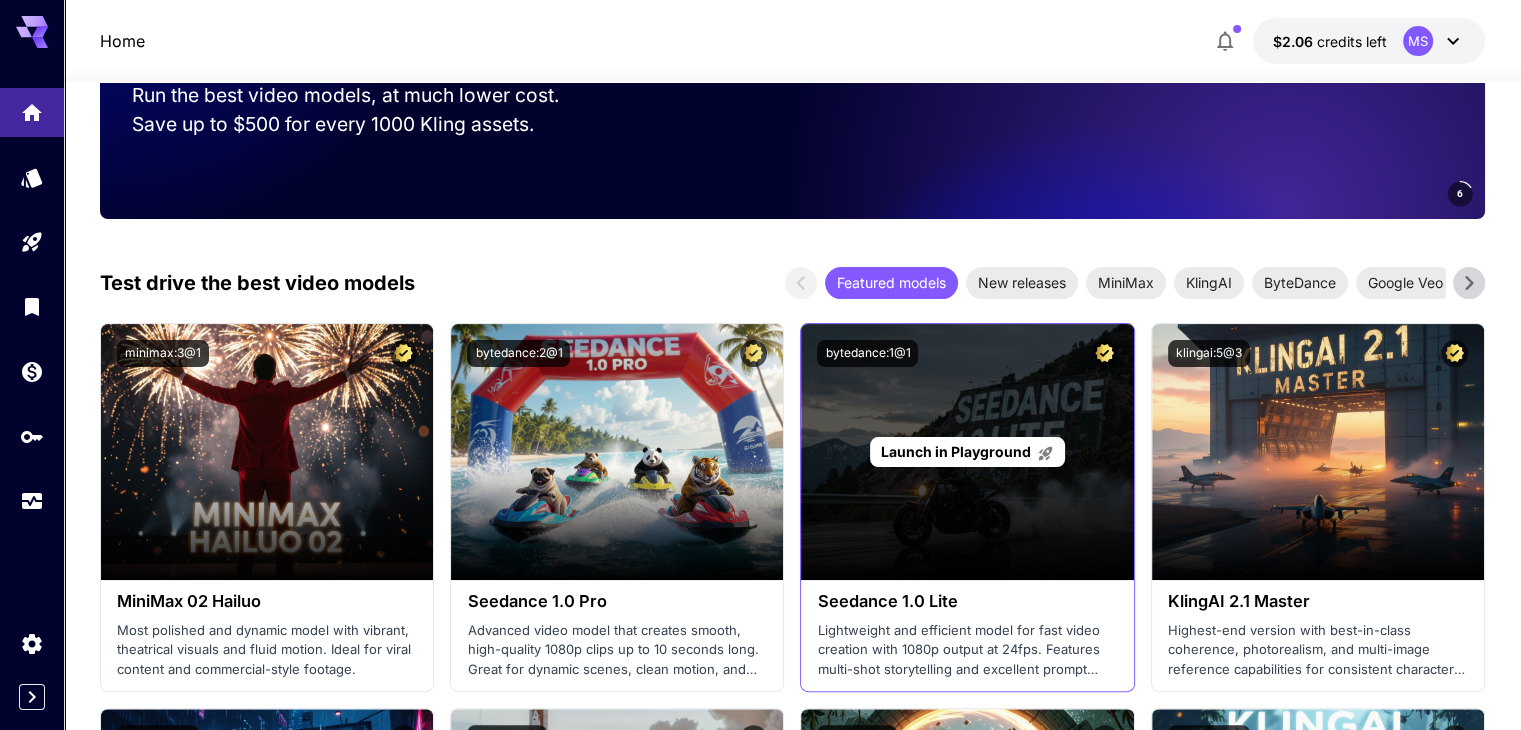 click on "Launch in Playground" at bounding box center (956, 451) 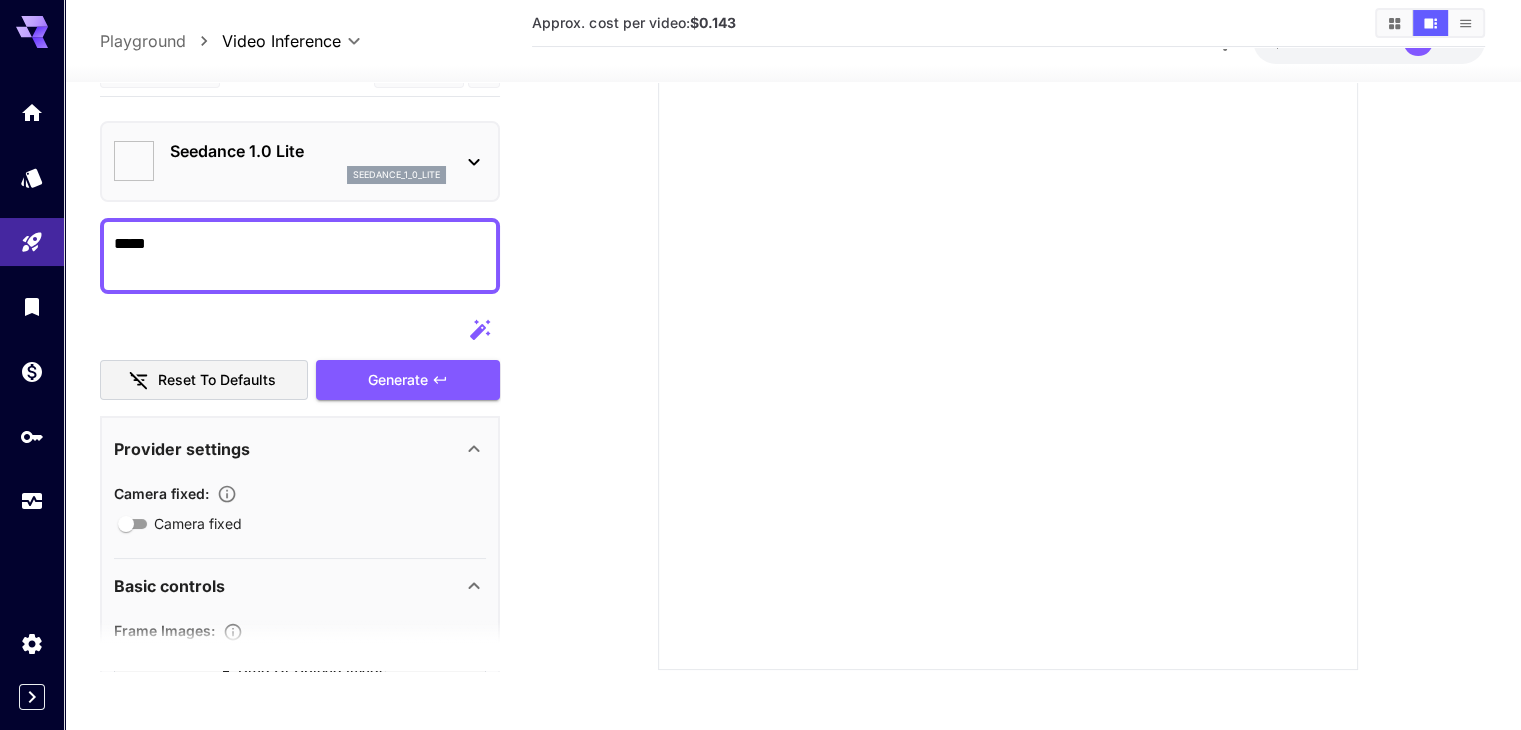 scroll, scrollTop: 239, scrollLeft: 0, axis: vertical 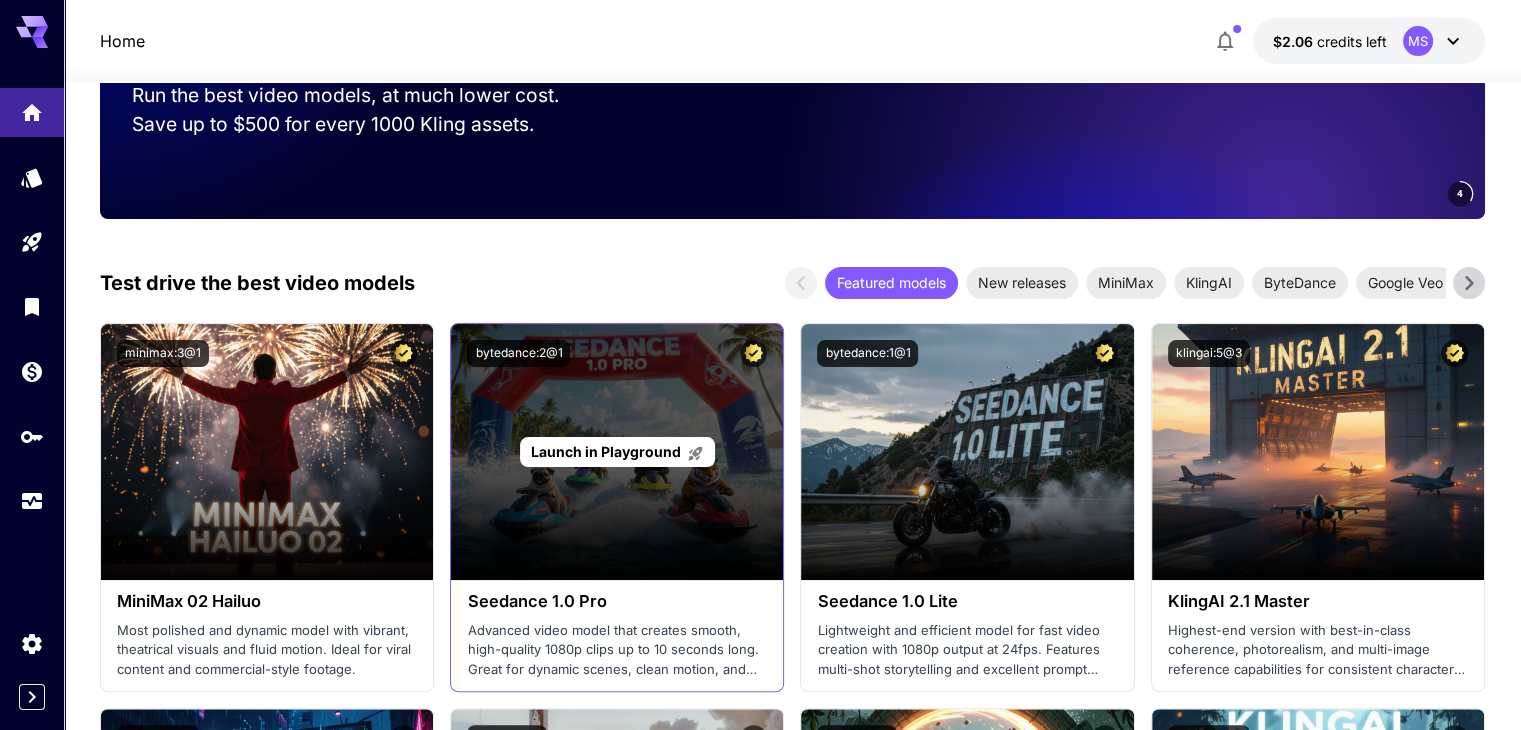 click on "Launch in Playground" at bounding box center [617, 451] 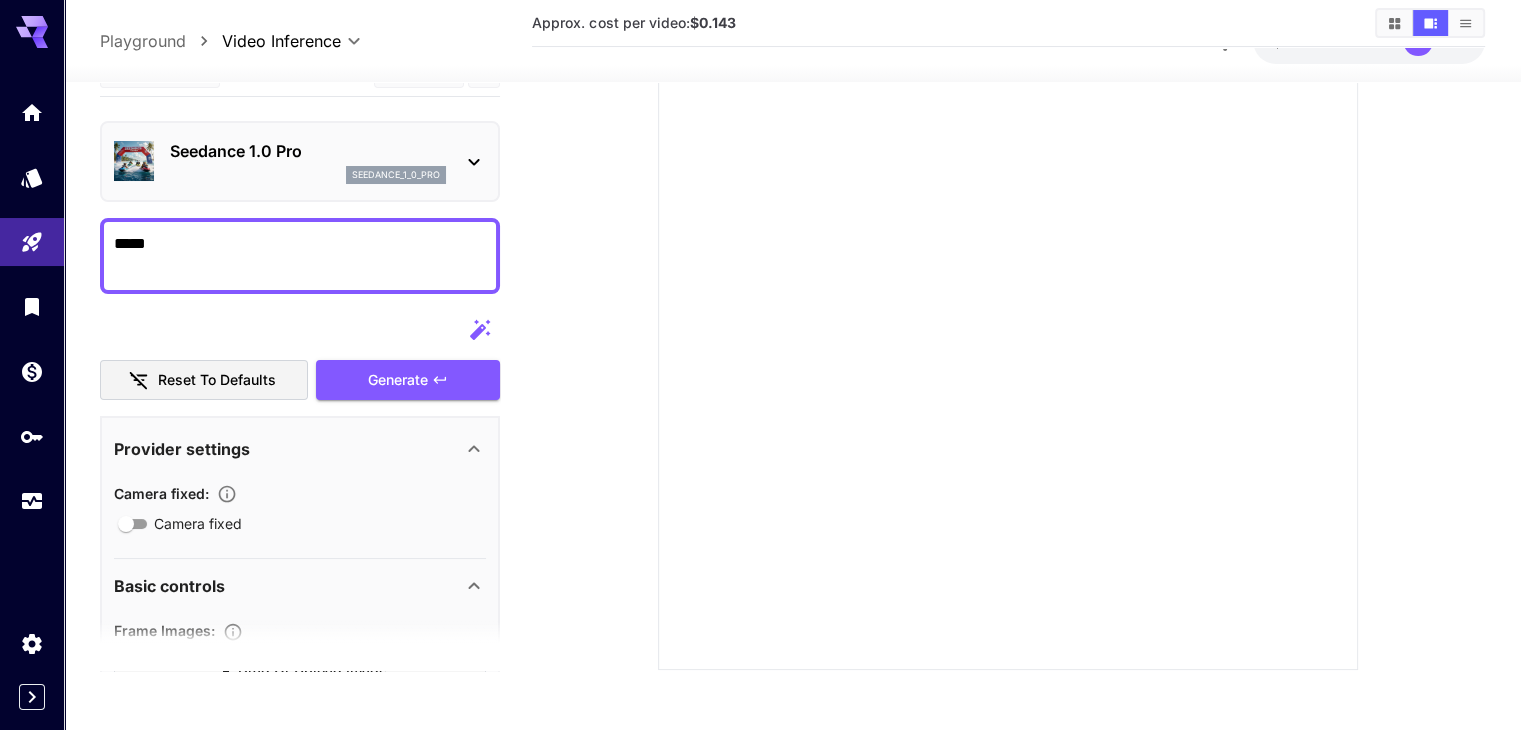 scroll, scrollTop: 239, scrollLeft: 0, axis: vertical 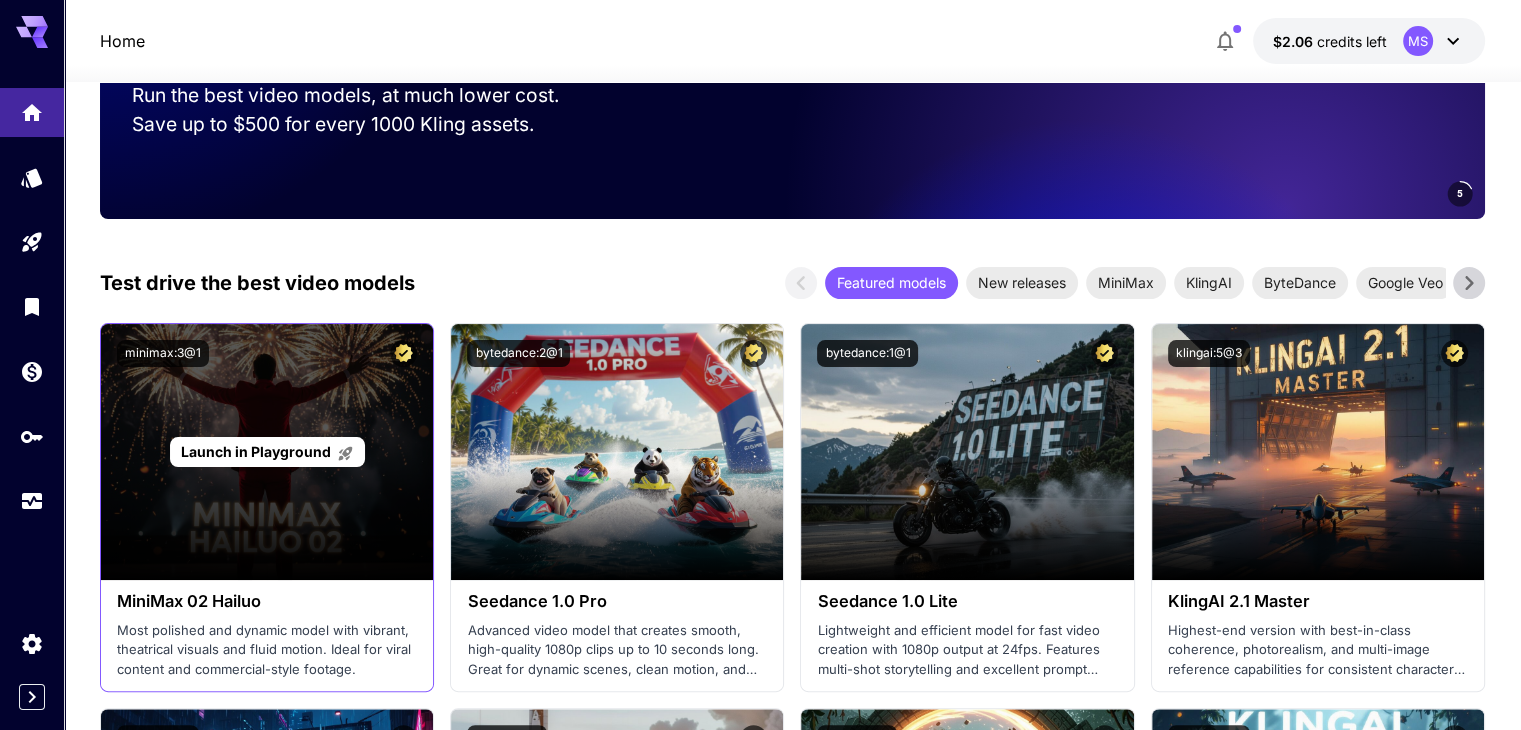 click on "Launch in Playground" at bounding box center [267, 452] 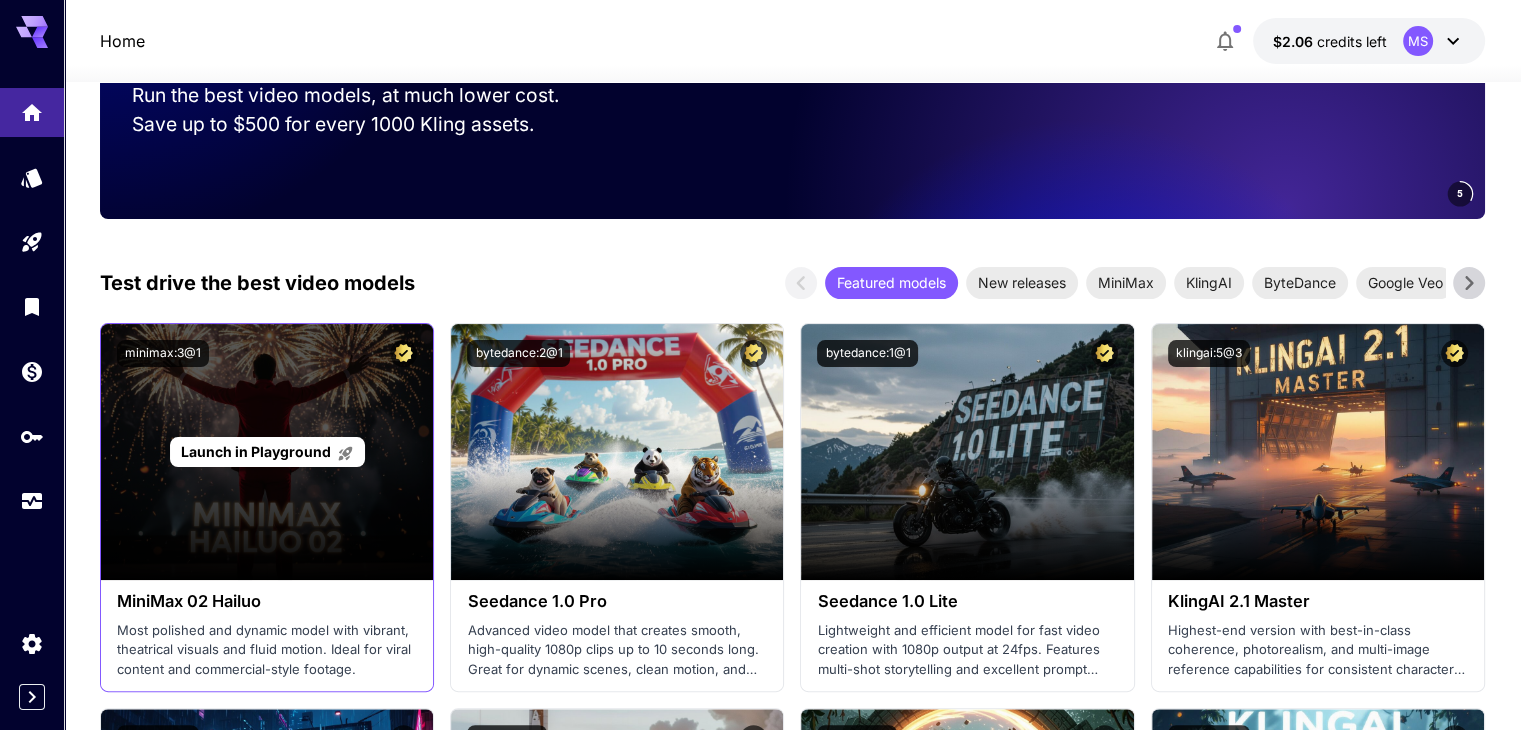 click on "Launch in Playground" at bounding box center [256, 451] 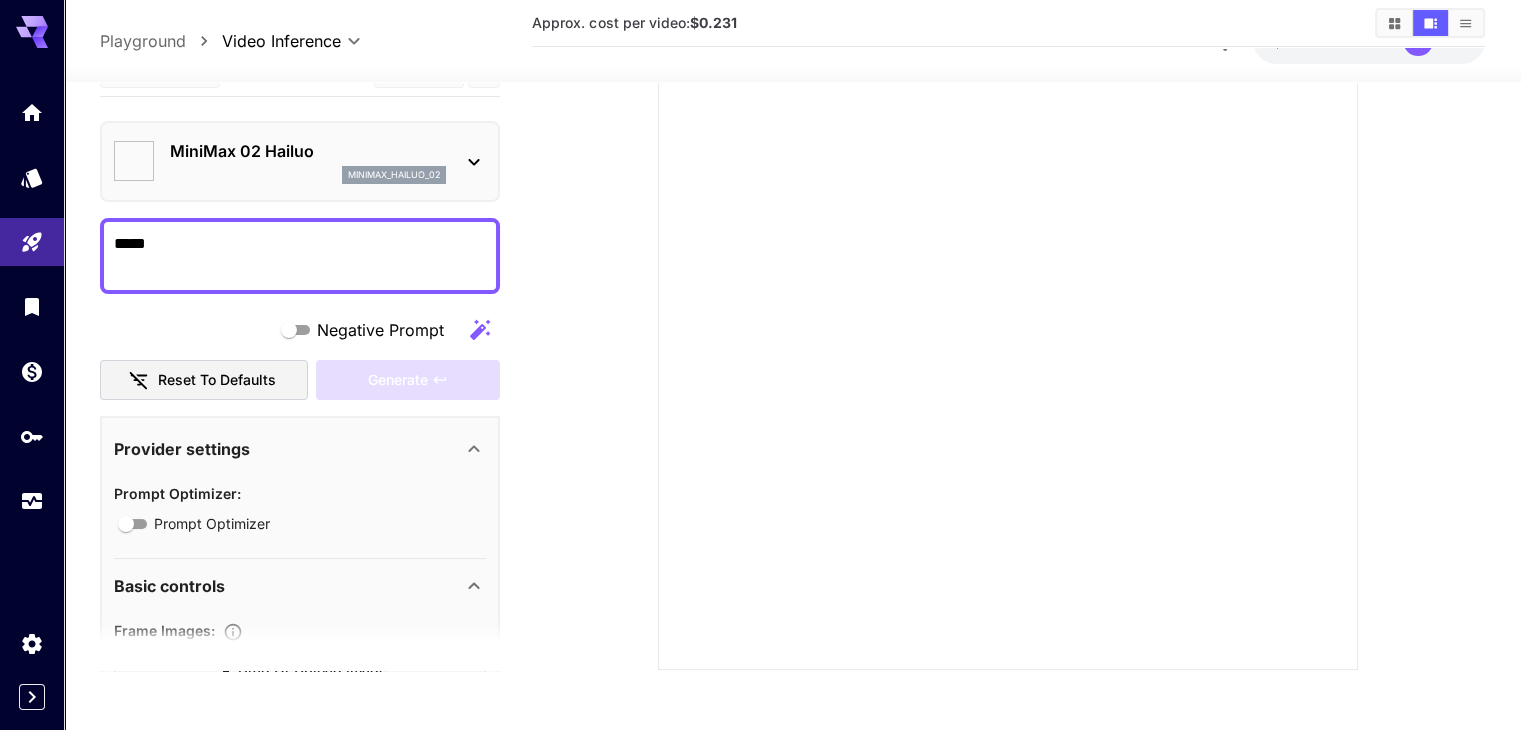 type on "*" 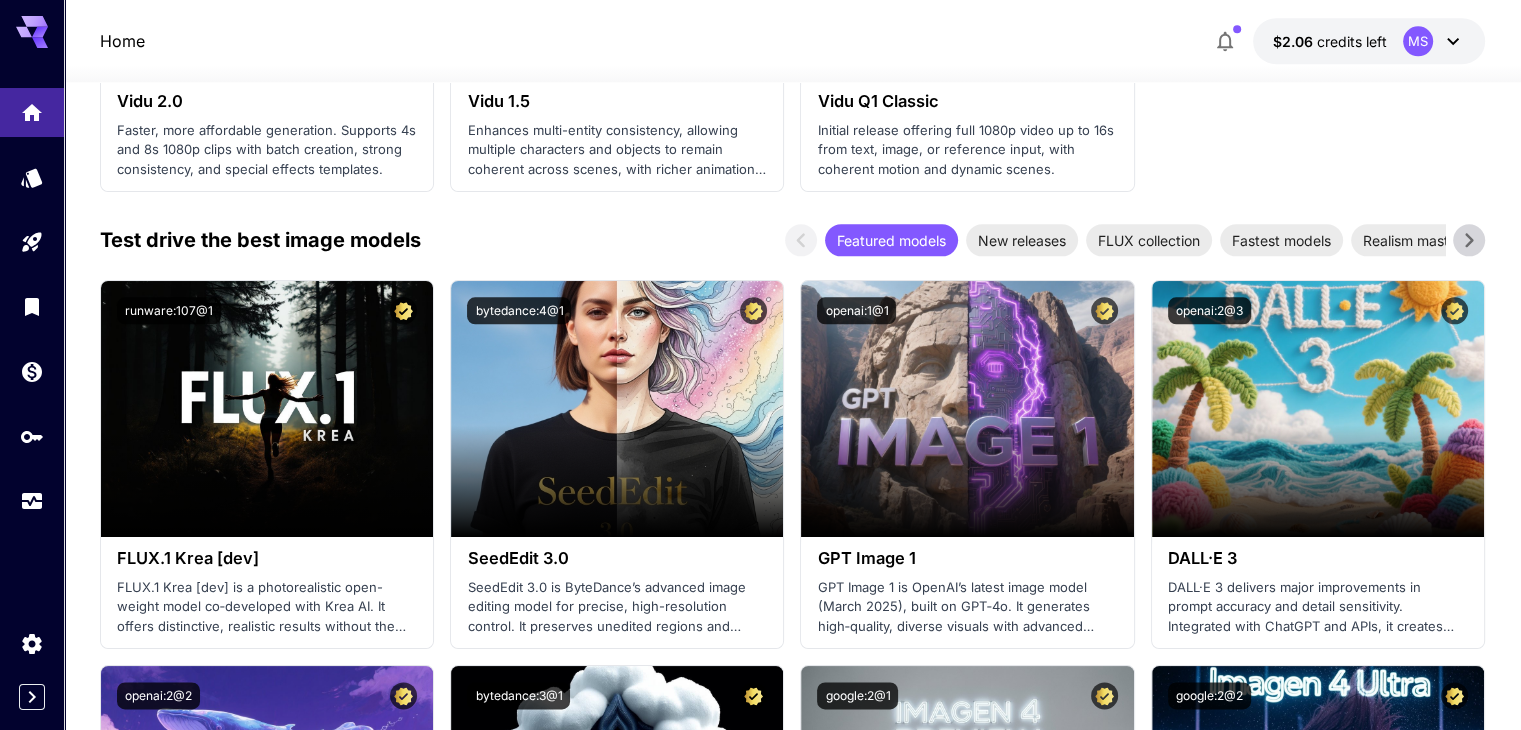 scroll, scrollTop: 2446, scrollLeft: 0, axis: vertical 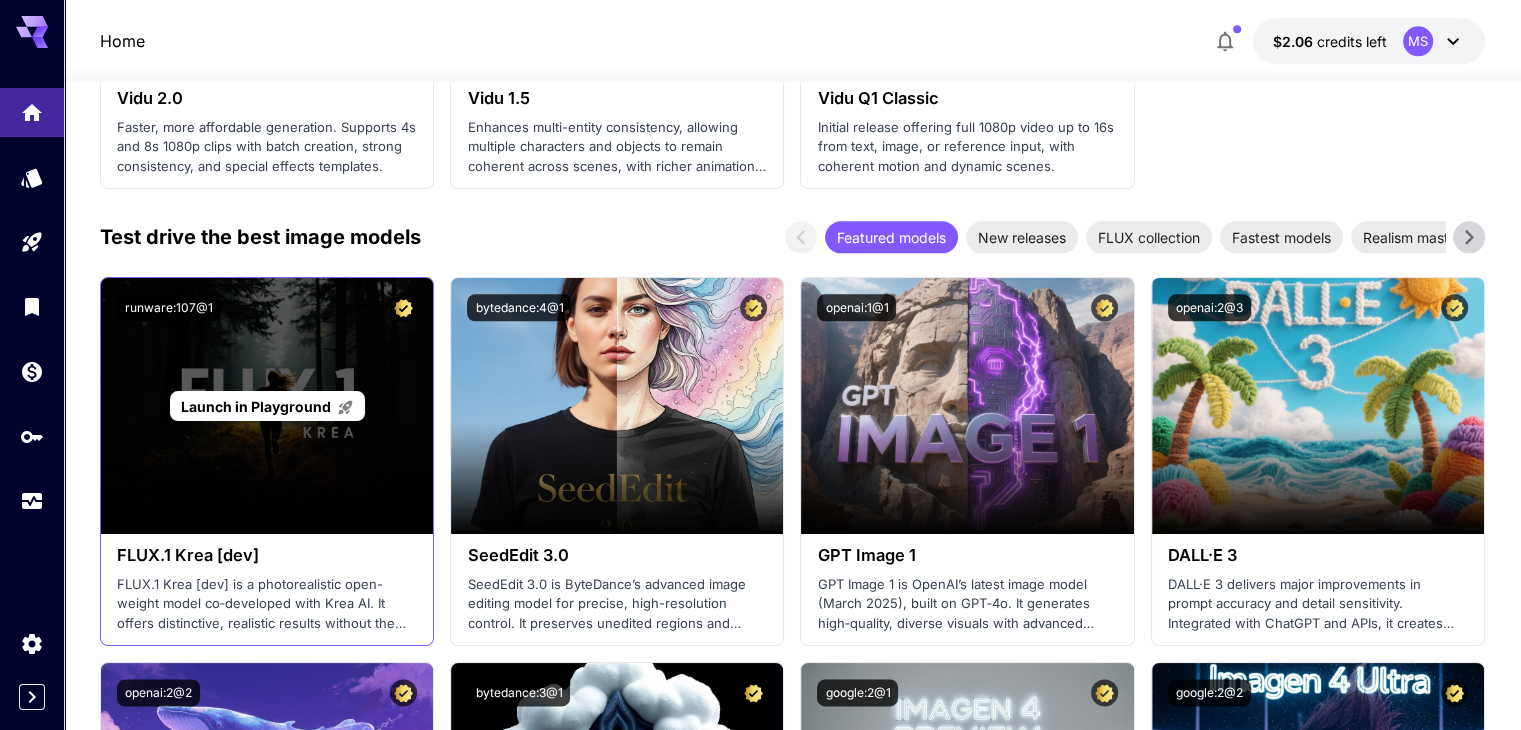 click on "Launch in Playground" at bounding box center (256, 406) 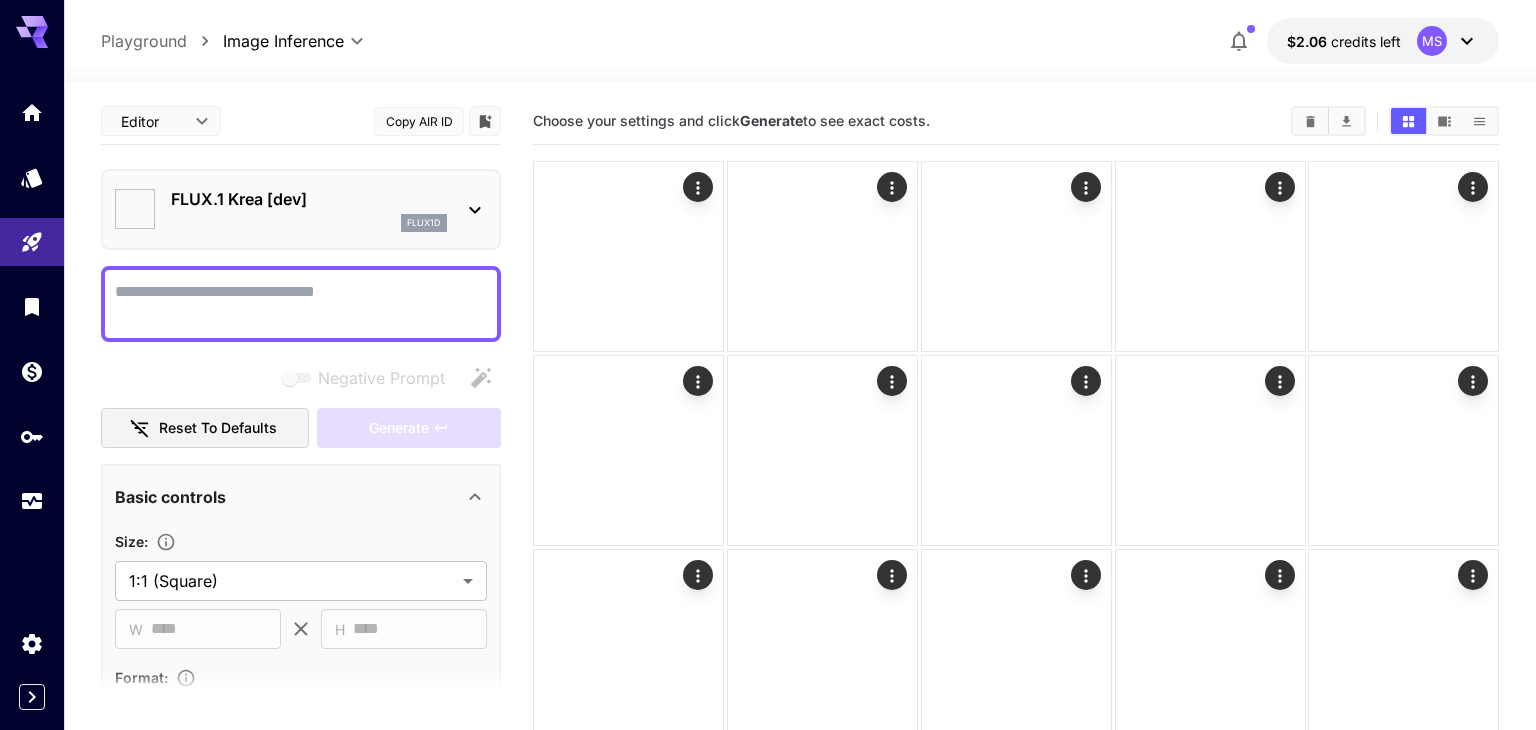 type on "*******" 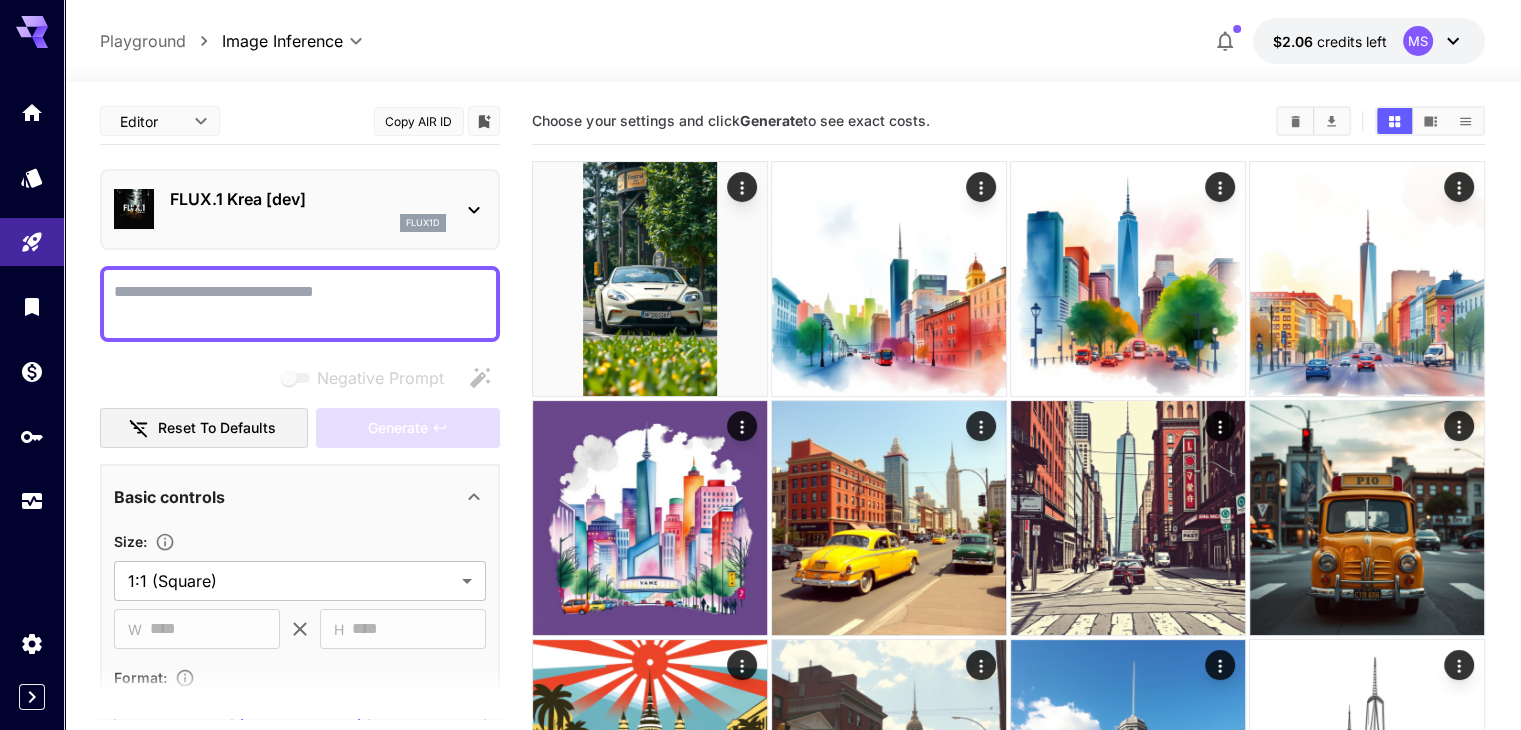 click on "Negative Prompt" at bounding box center [300, 304] 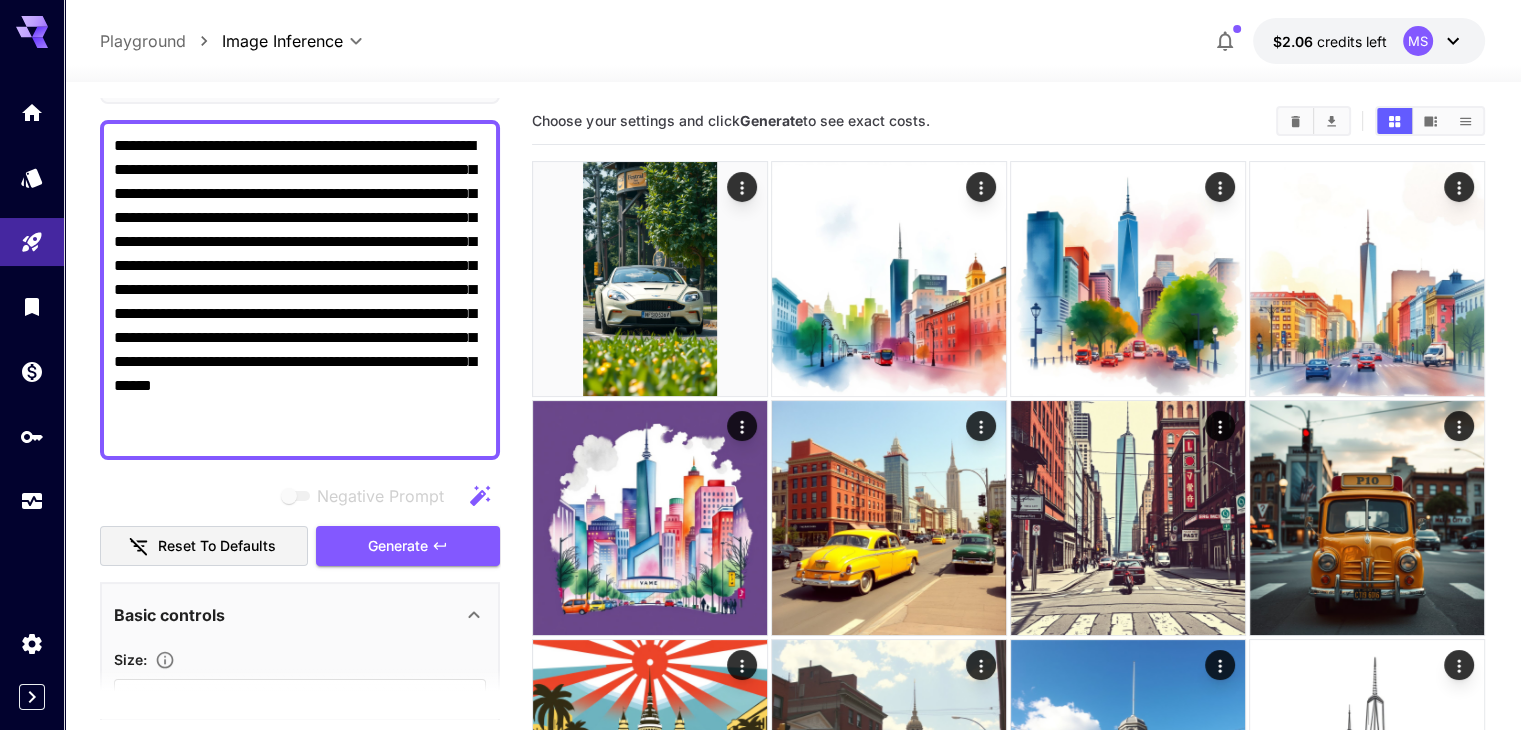 scroll, scrollTop: 151, scrollLeft: 0, axis: vertical 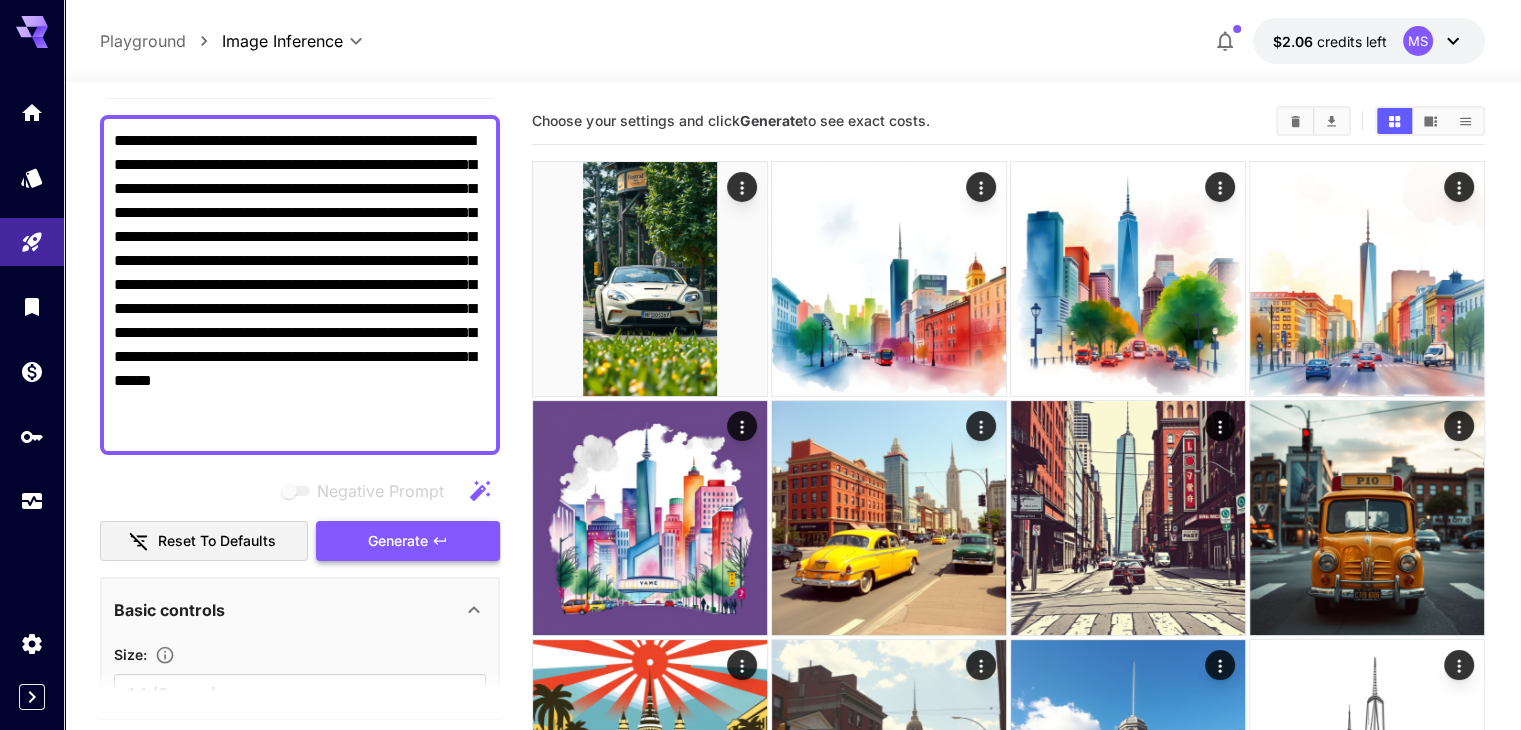 type on "**********" 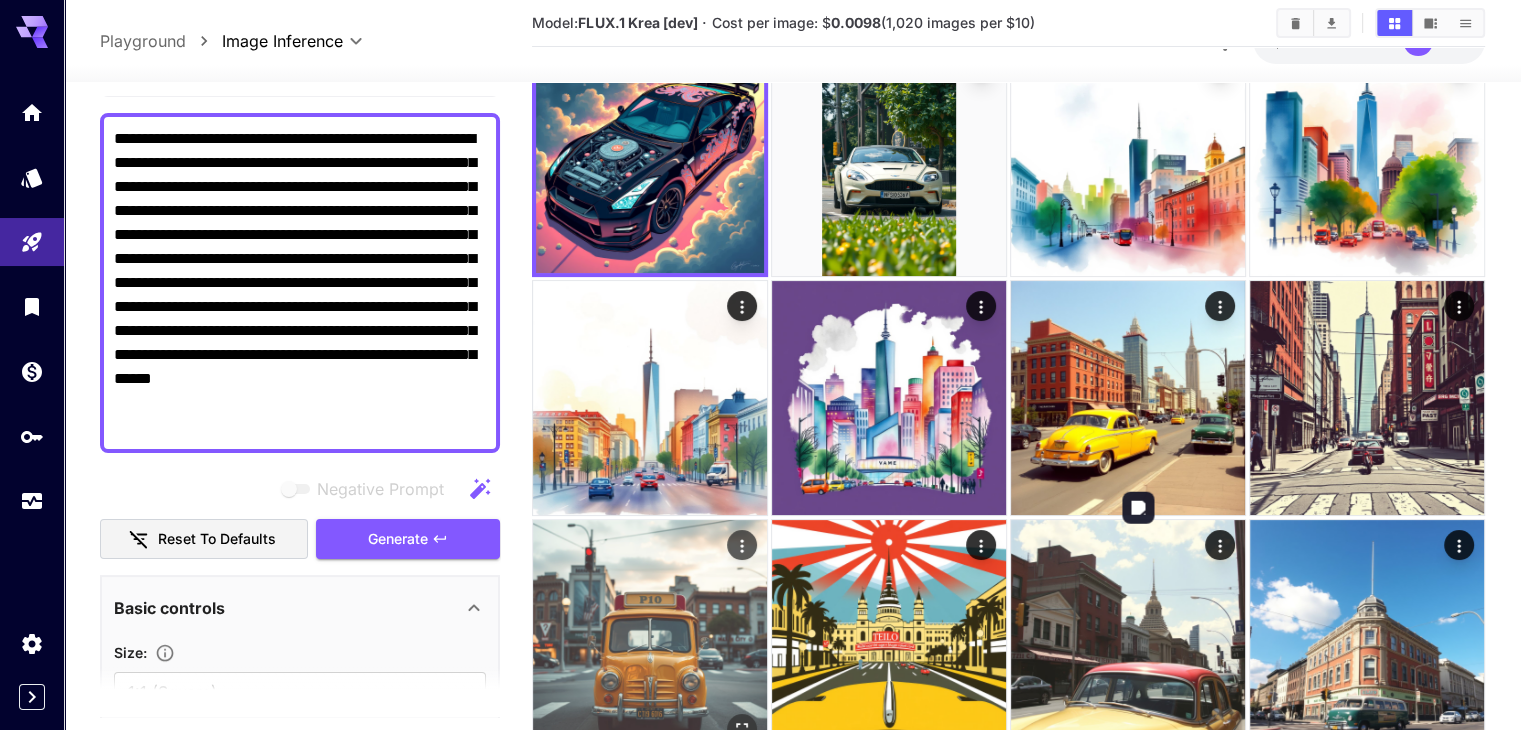 scroll, scrollTop: 0, scrollLeft: 0, axis: both 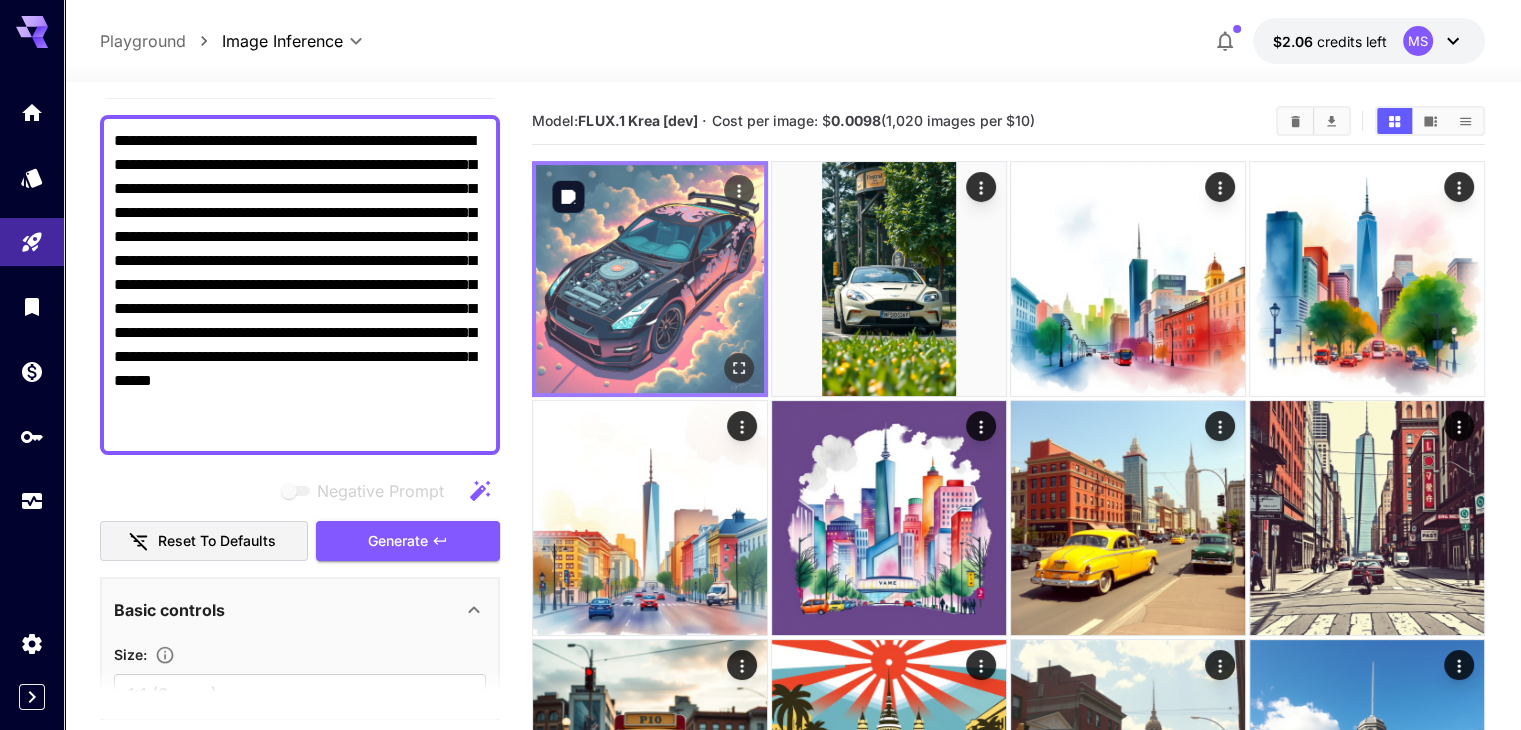 click at bounding box center [650, 279] 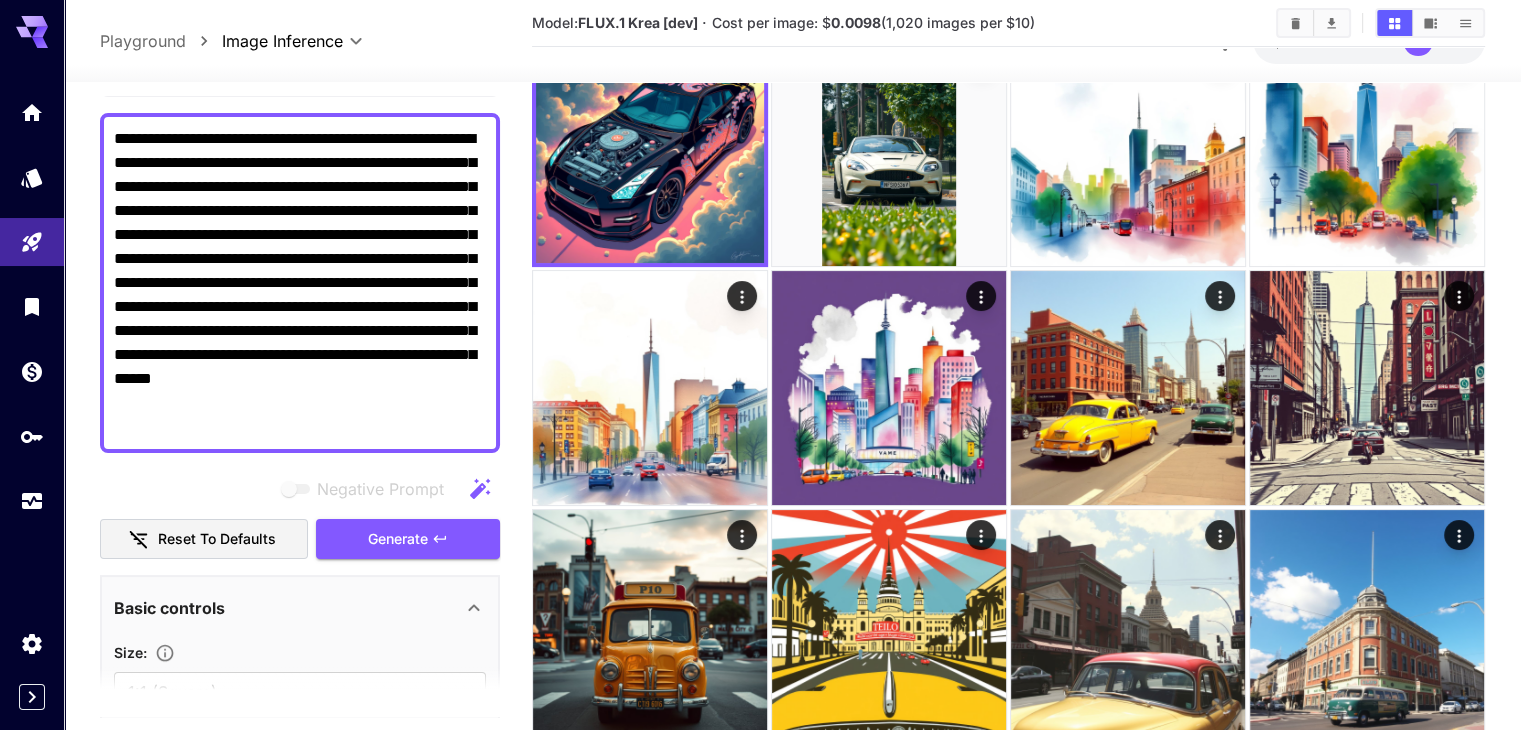scroll, scrollTop: 0, scrollLeft: 0, axis: both 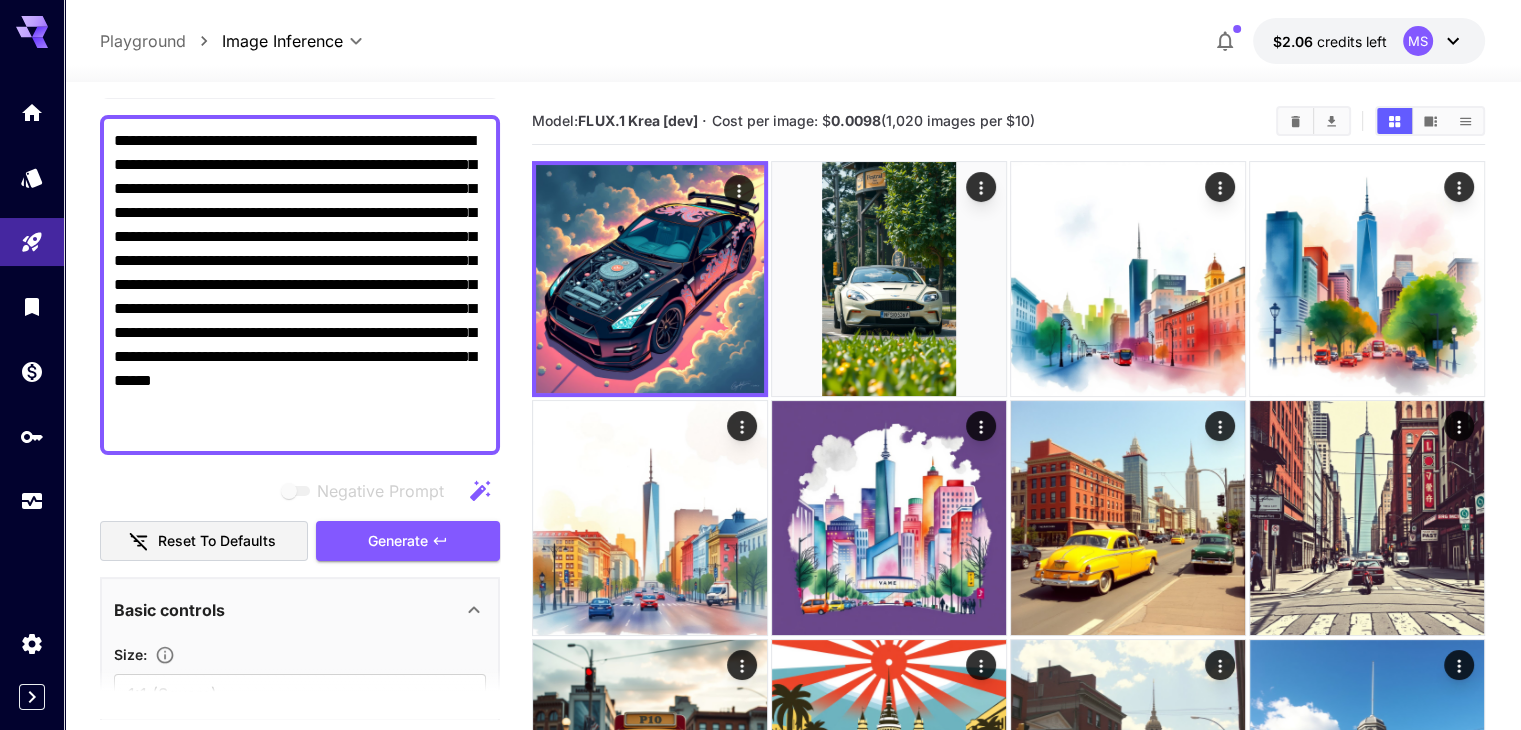click 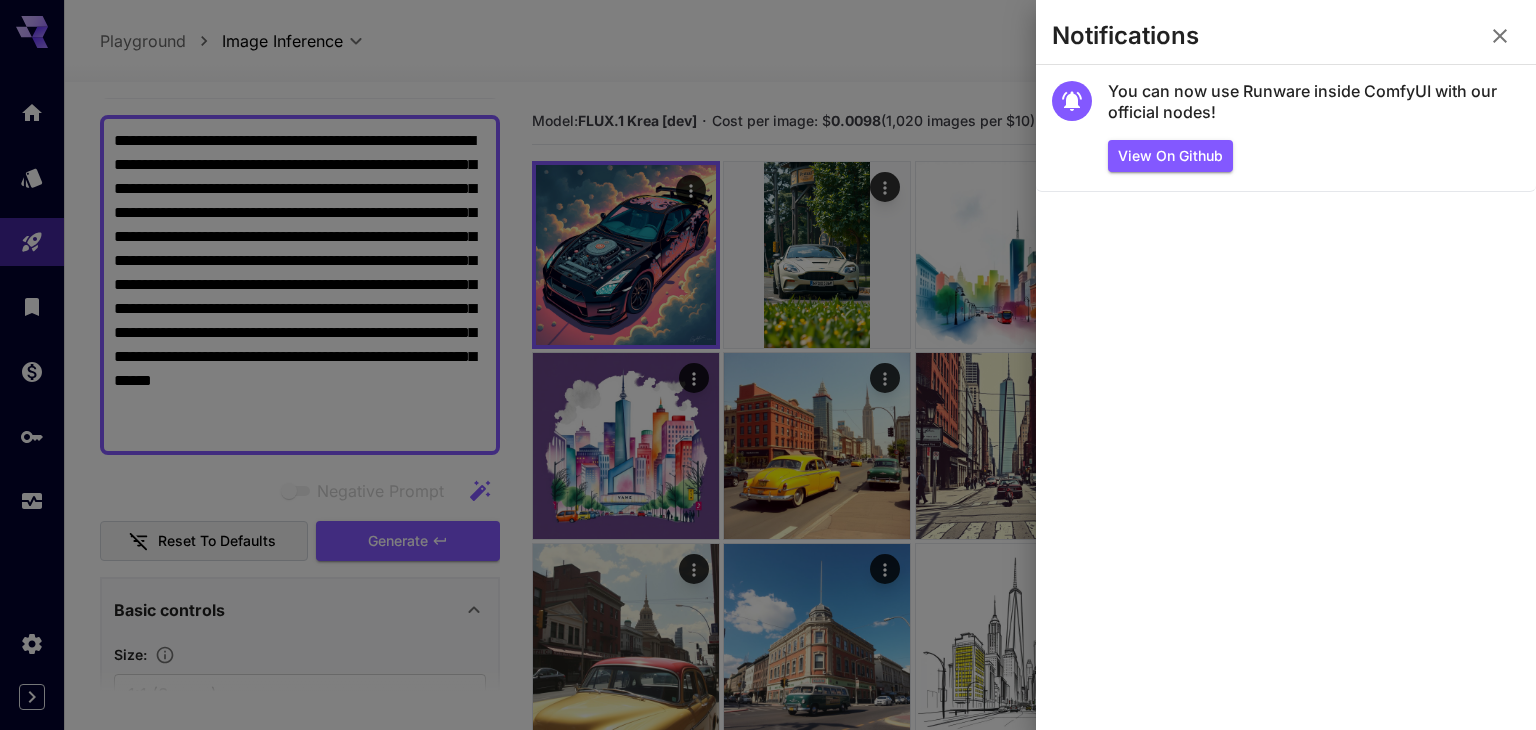 click at bounding box center [768, 365] 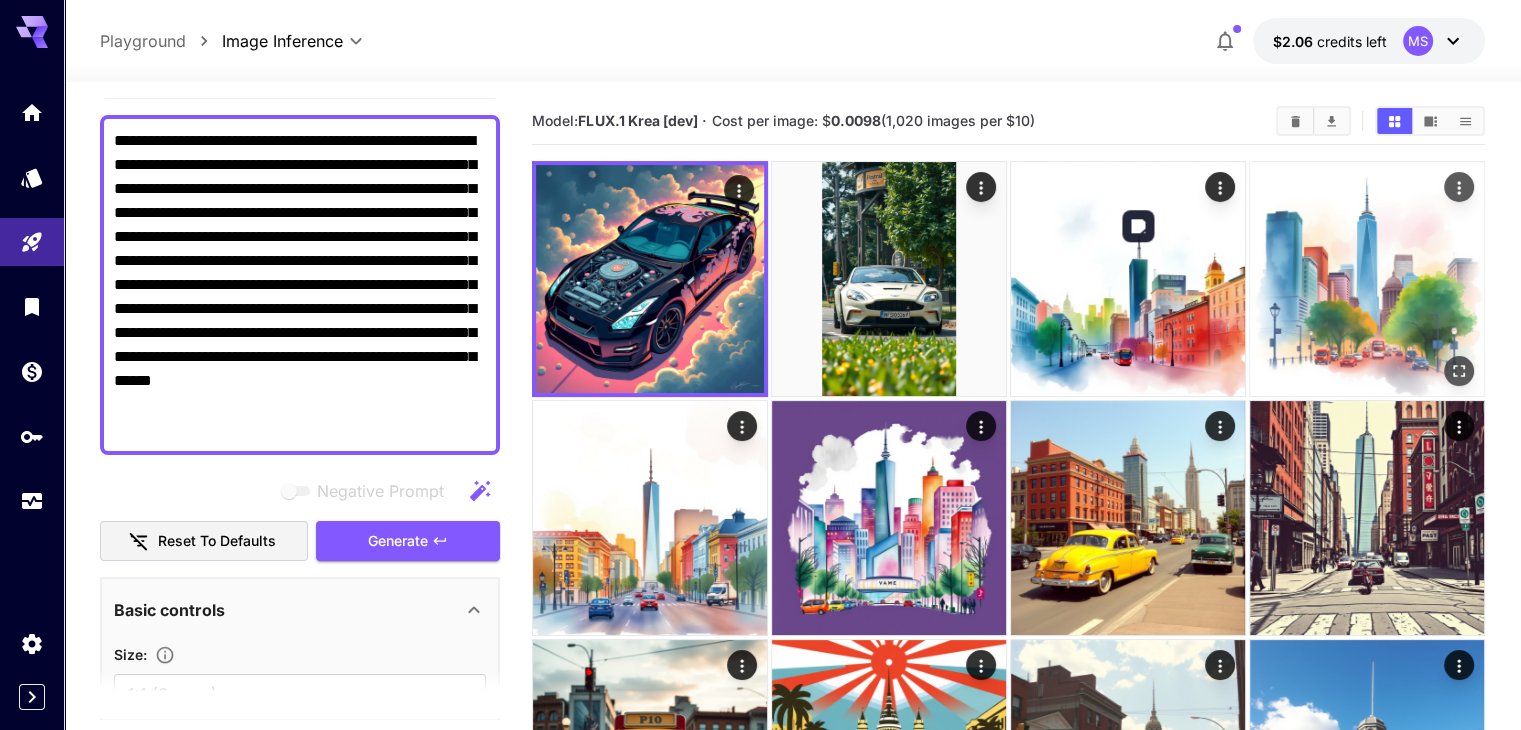scroll, scrollTop: 252, scrollLeft: 0, axis: vertical 